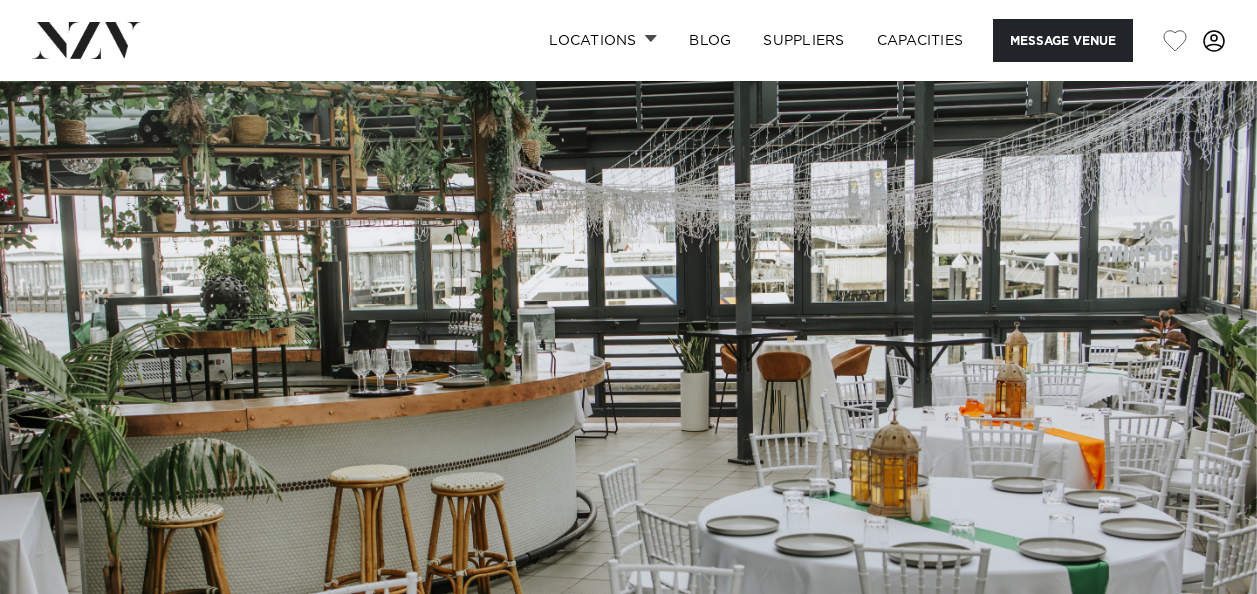 scroll, scrollTop: 180, scrollLeft: 0, axis: vertical 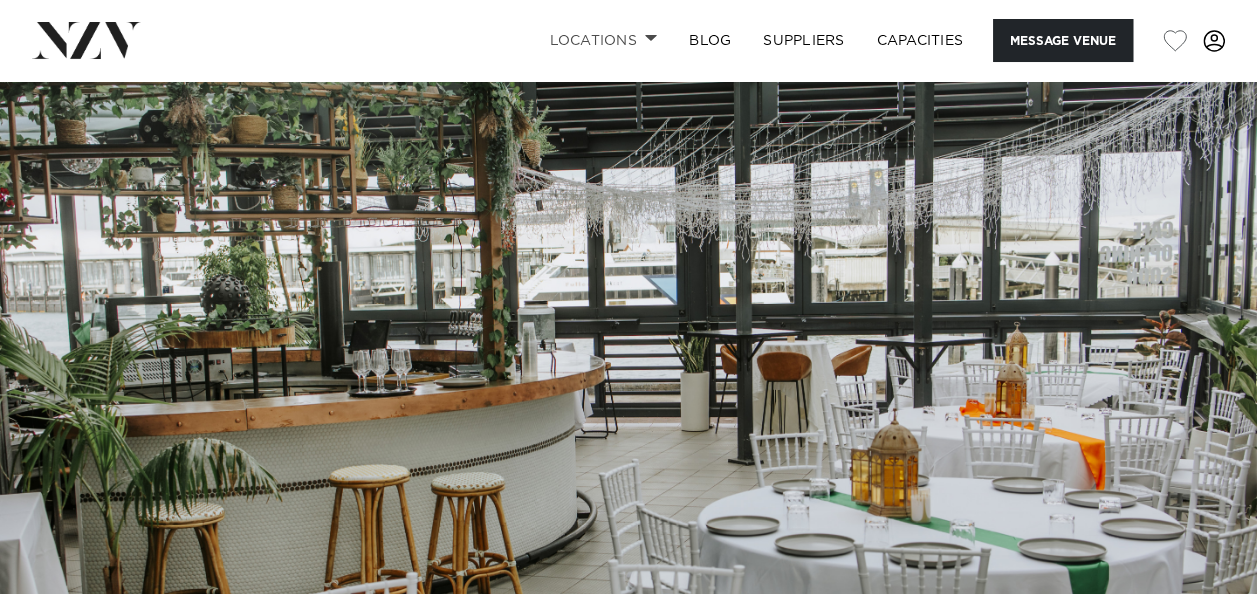 click on "Locations" at bounding box center (603, 40) 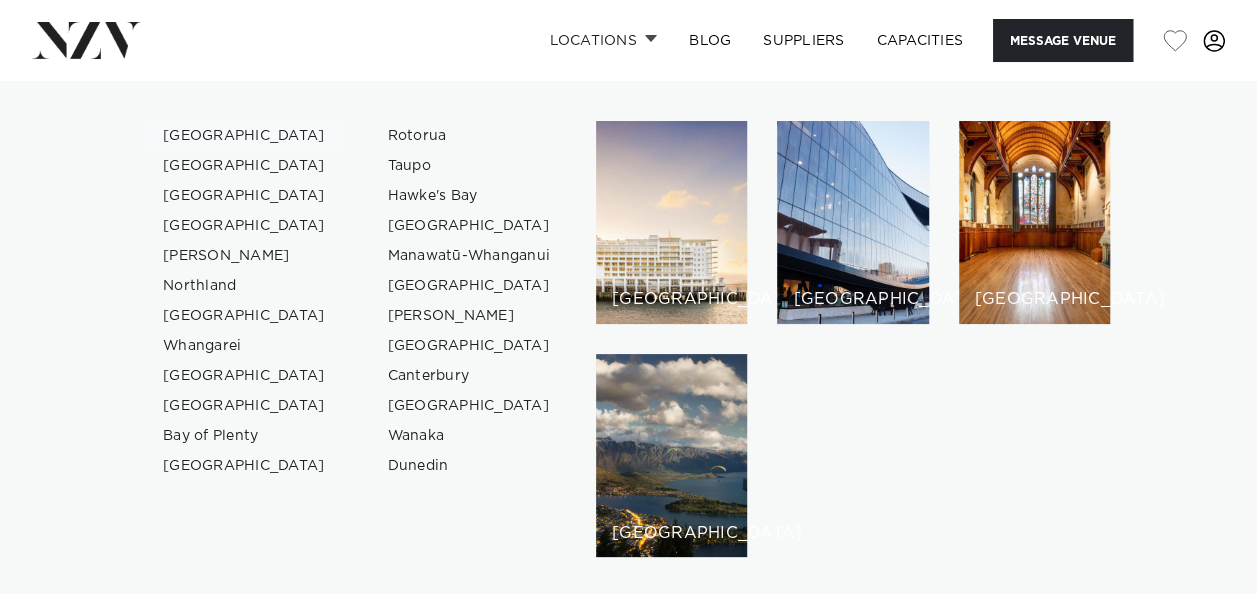 click on "[GEOGRAPHIC_DATA]" at bounding box center [244, 136] 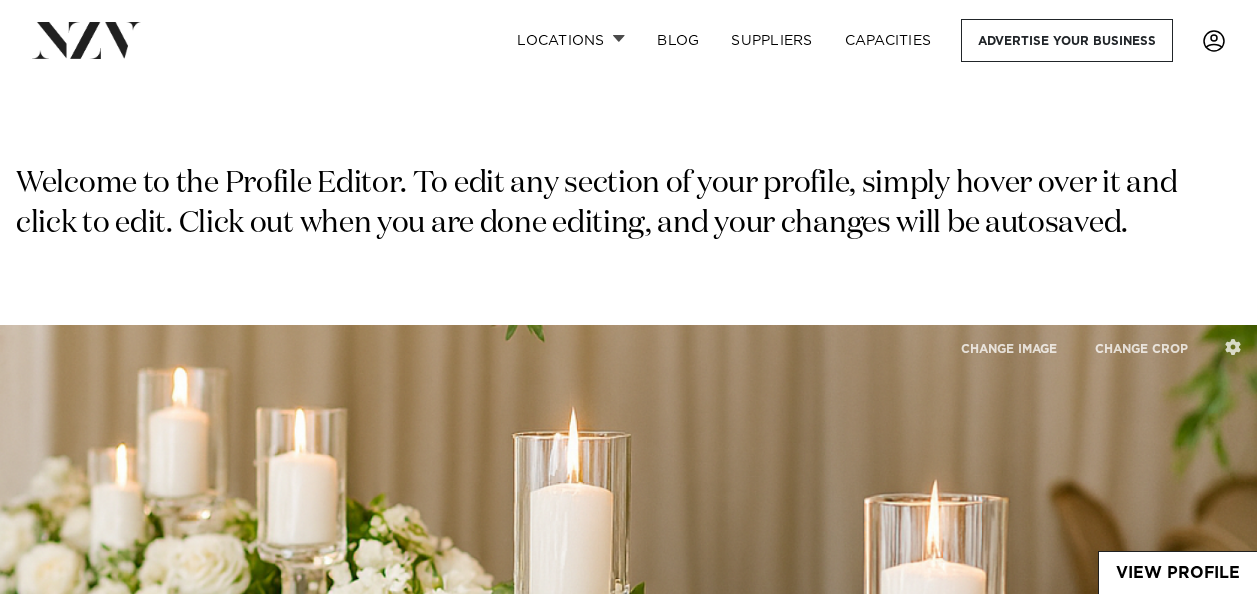 scroll, scrollTop: 5930, scrollLeft: 0, axis: vertical 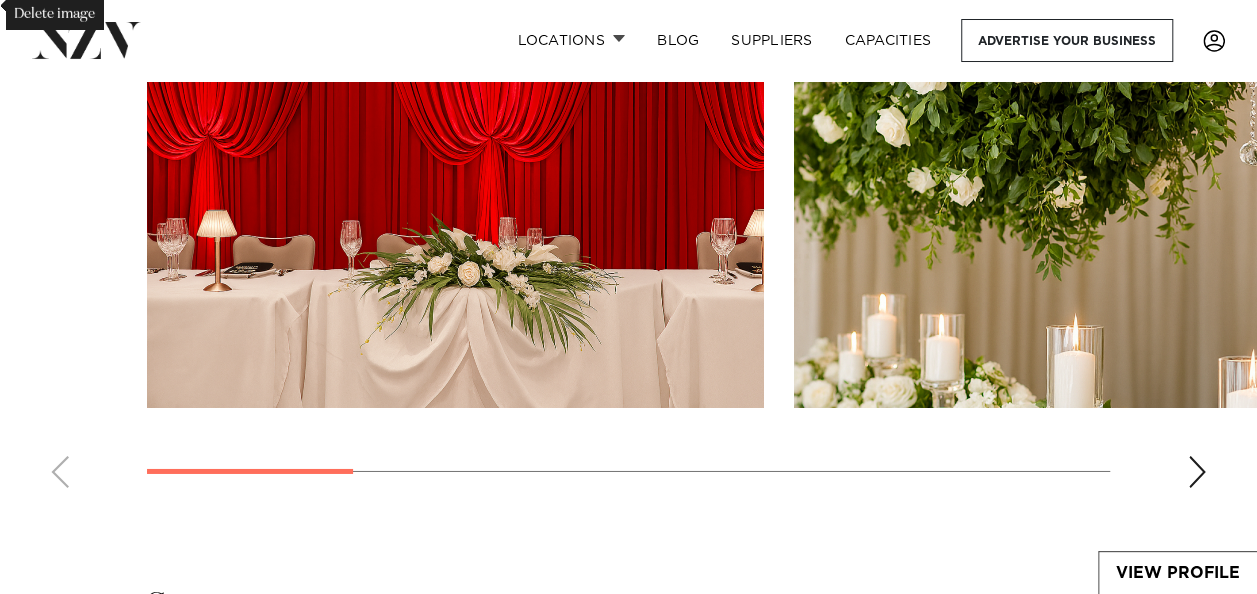 click at bounding box center (1197, 472) 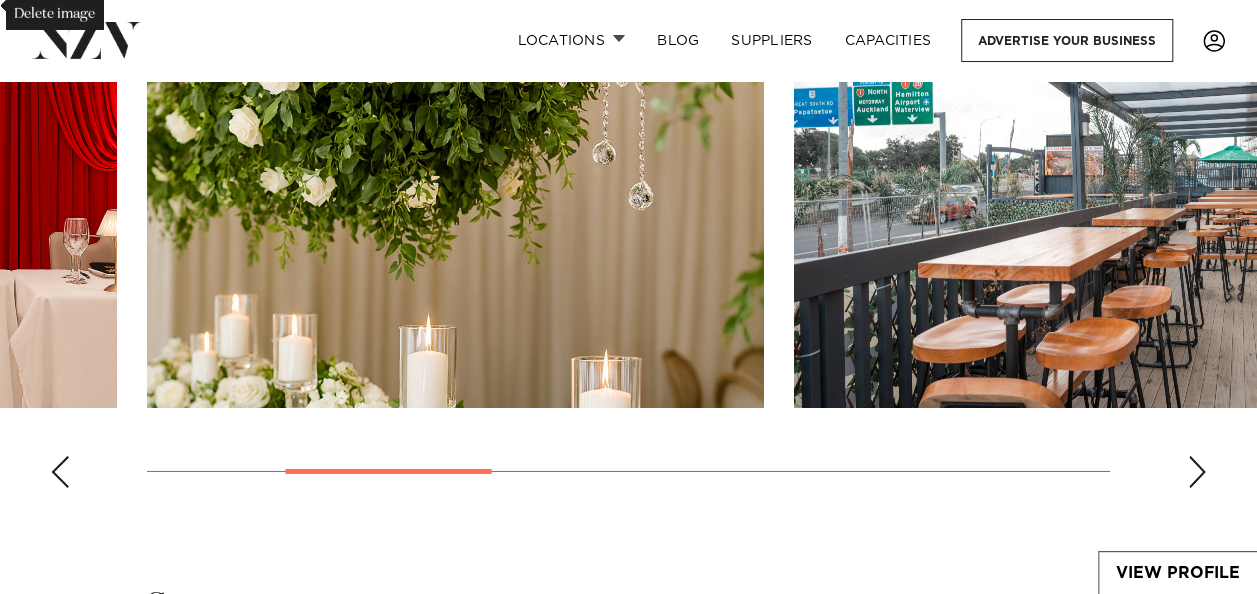 click at bounding box center (1197, 472) 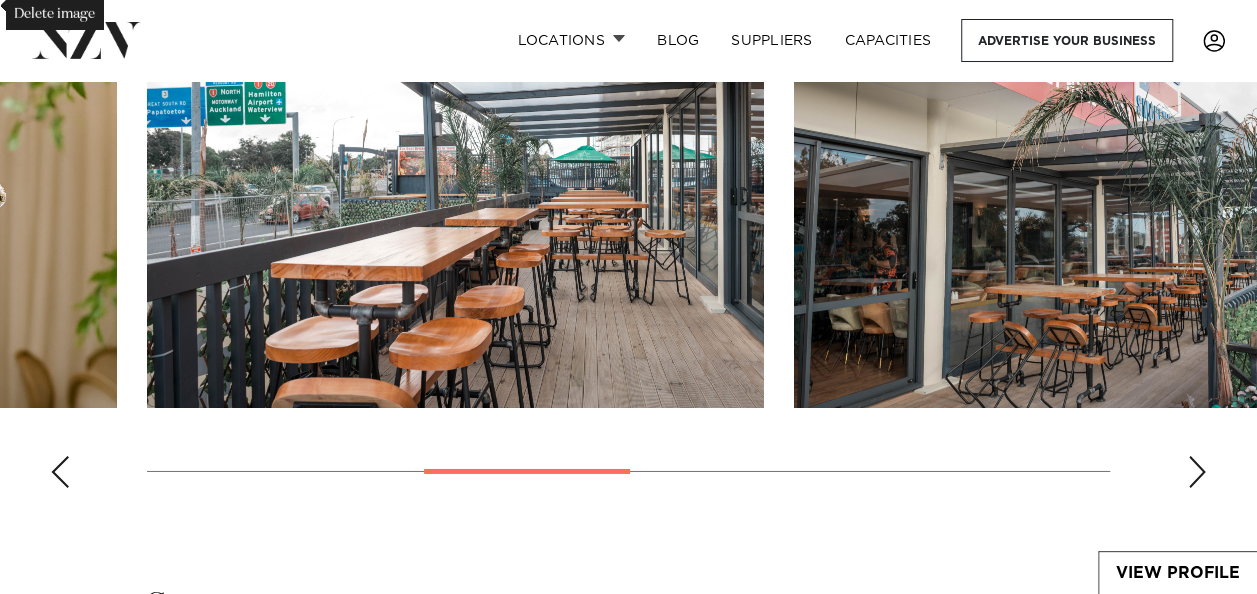 click at bounding box center [1197, 472] 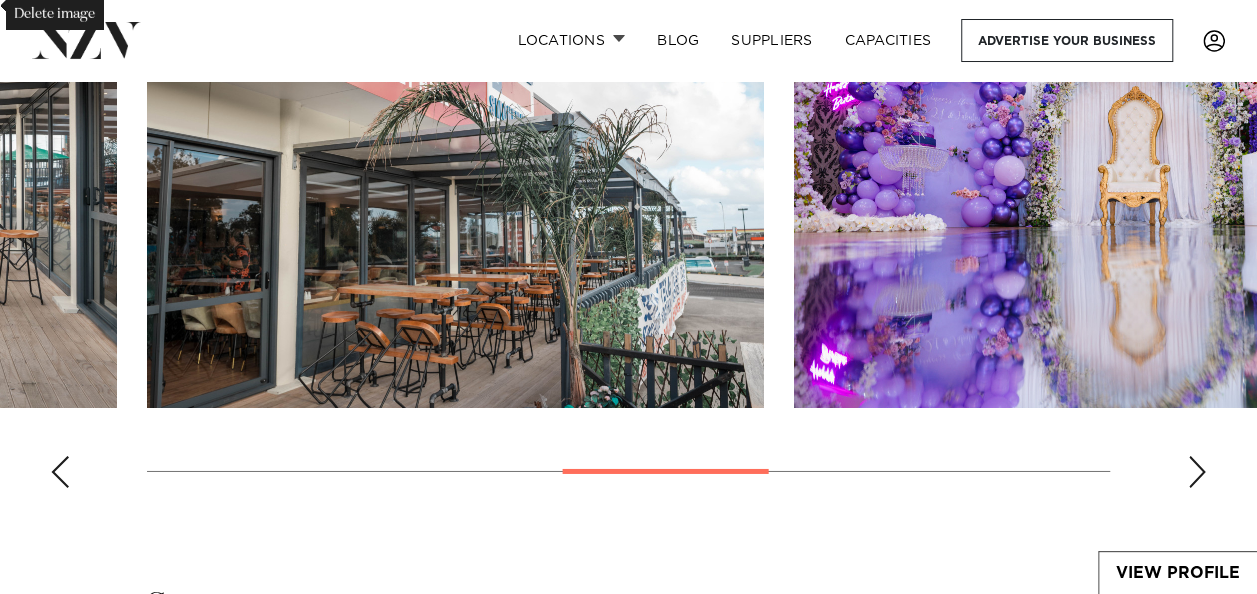 click at bounding box center [1197, 472] 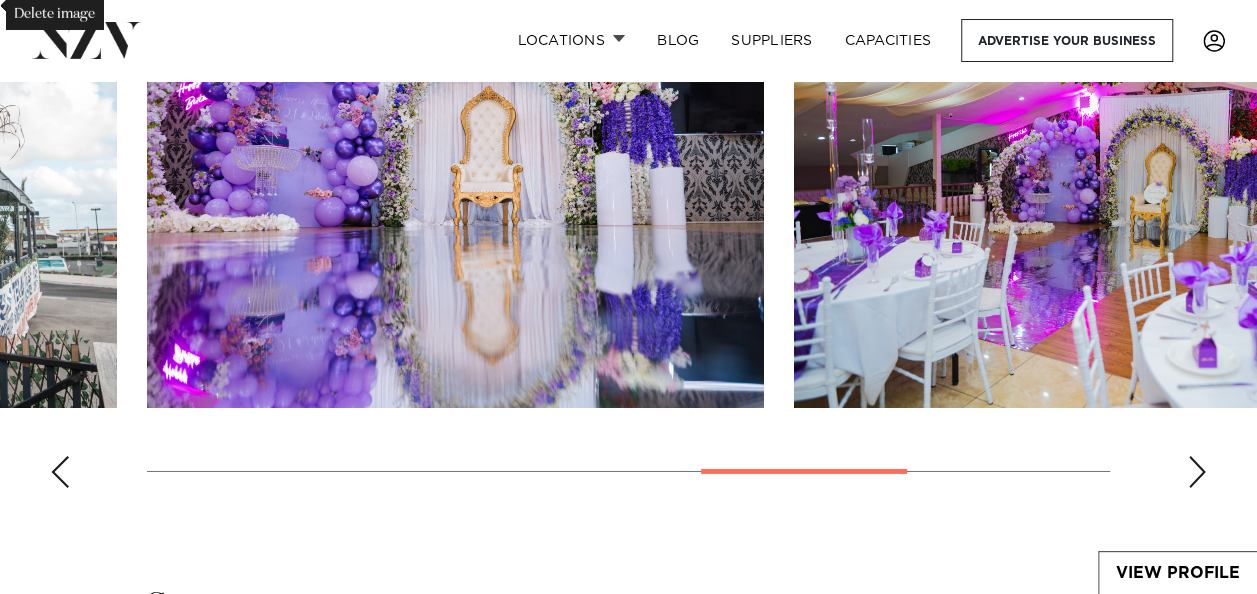 click at bounding box center [1197, 472] 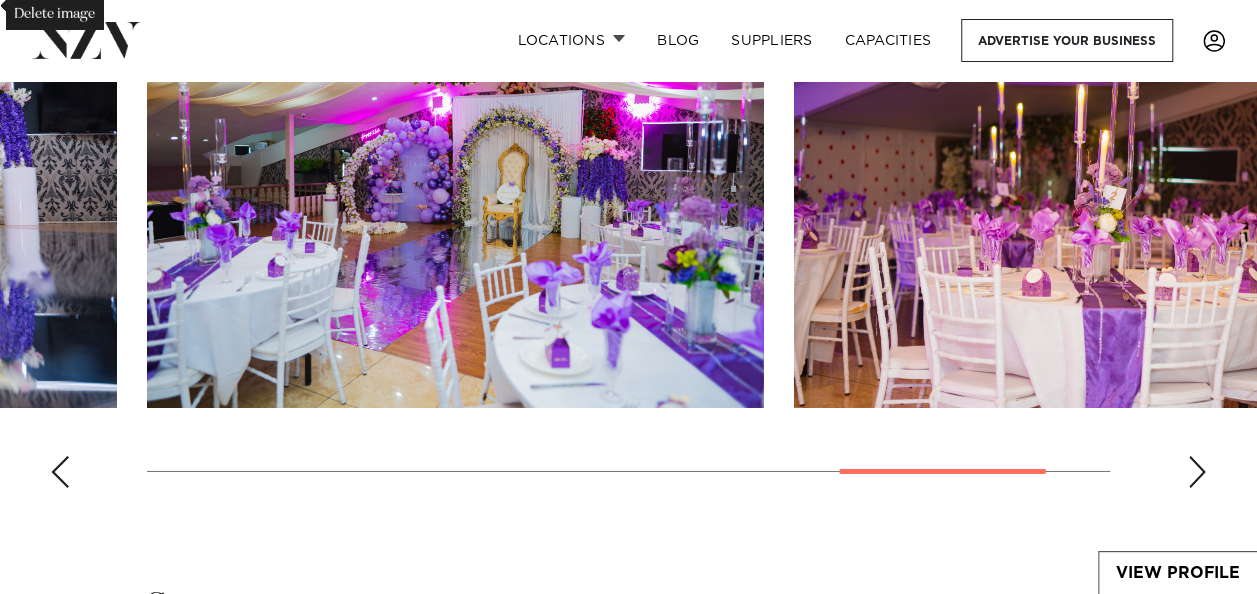 click at bounding box center [1197, 472] 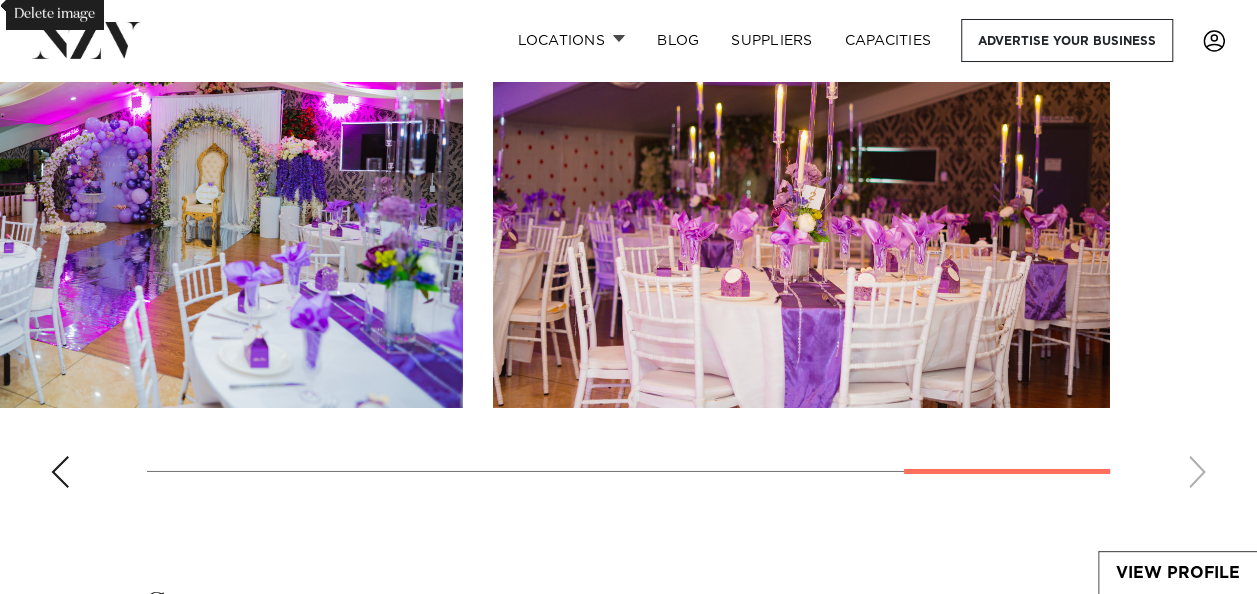 click at bounding box center [628, 229] 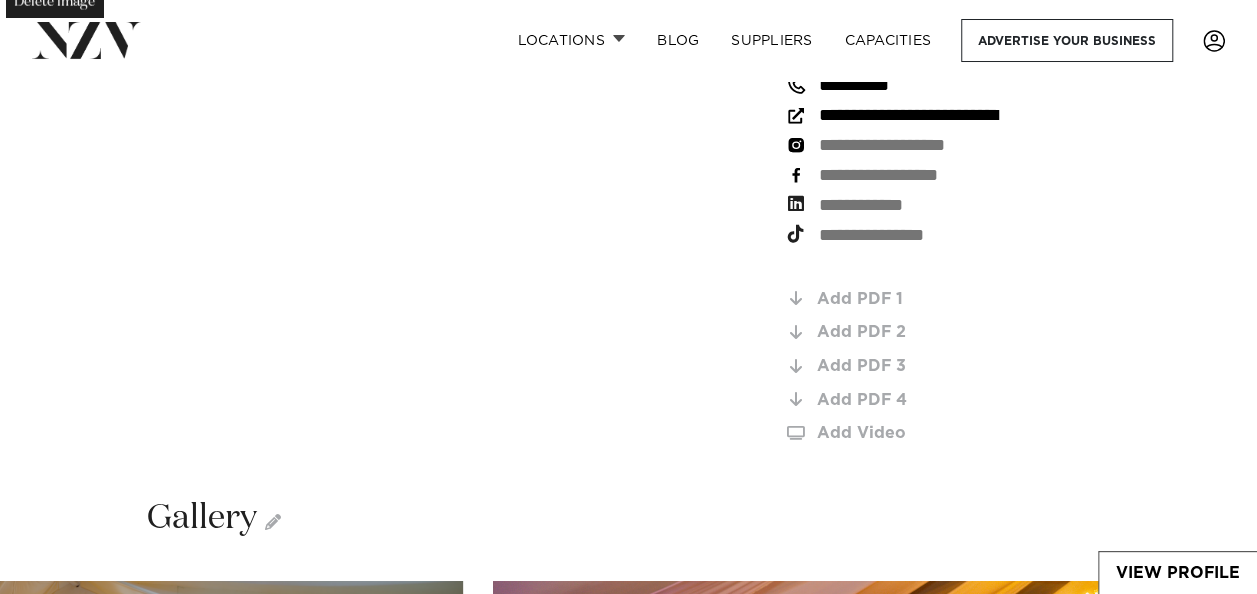 scroll, scrollTop: 2477, scrollLeft: 0, axis: vertical 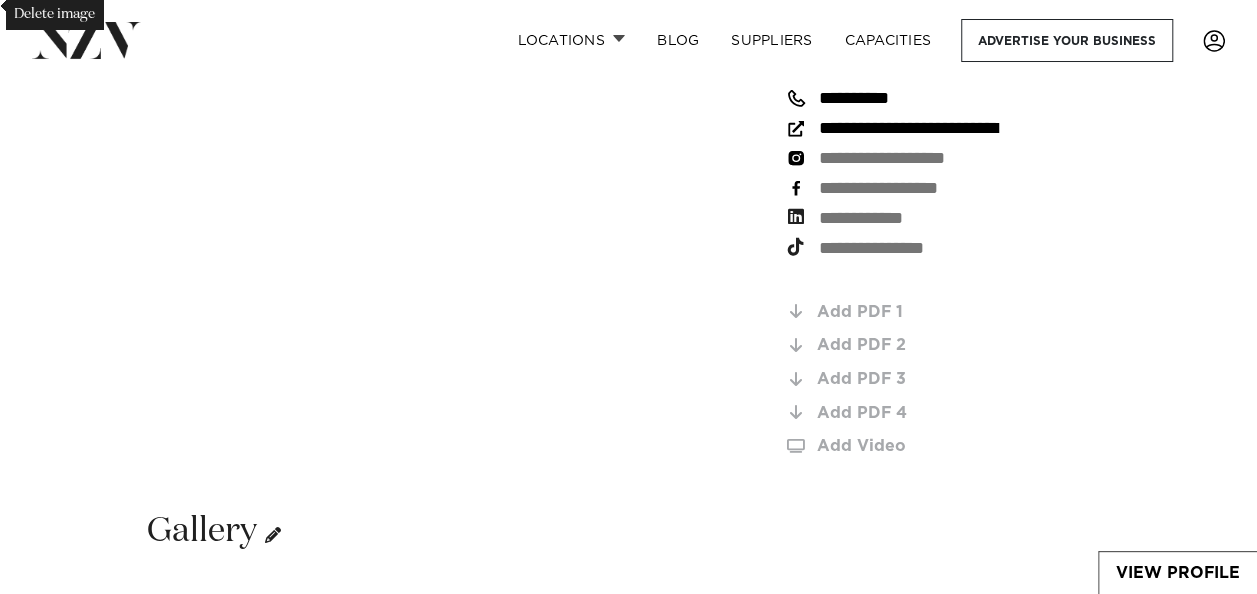 click at bounding box center [273, 535] 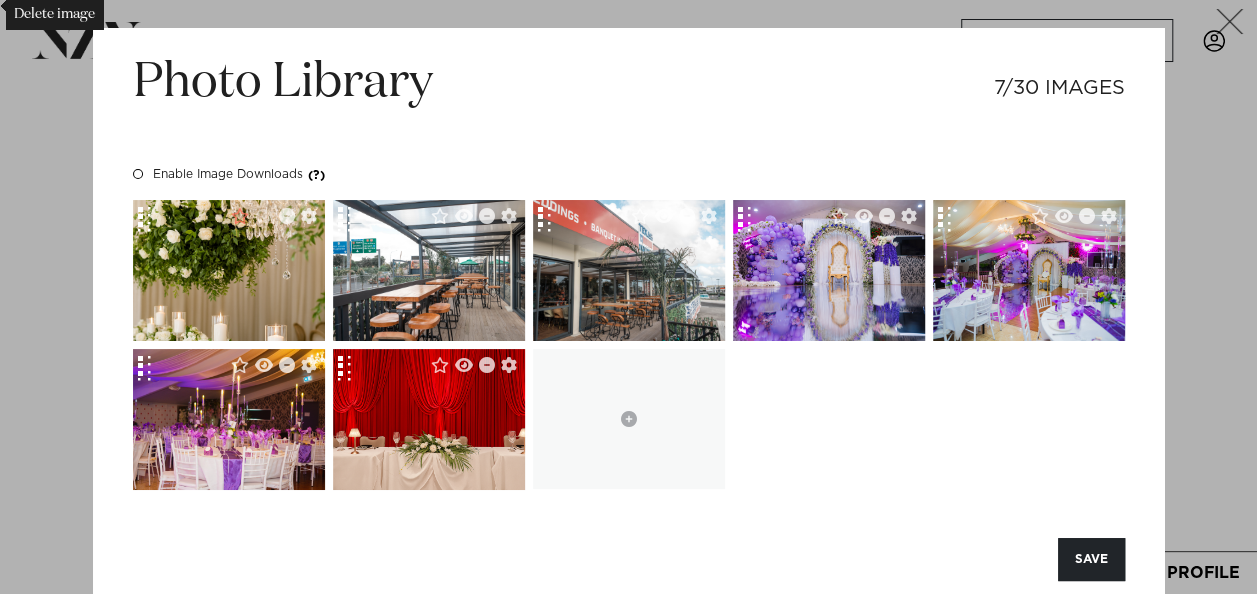 scroll, scrollTop: 1958, scrollLeft: 0, axis: vertical 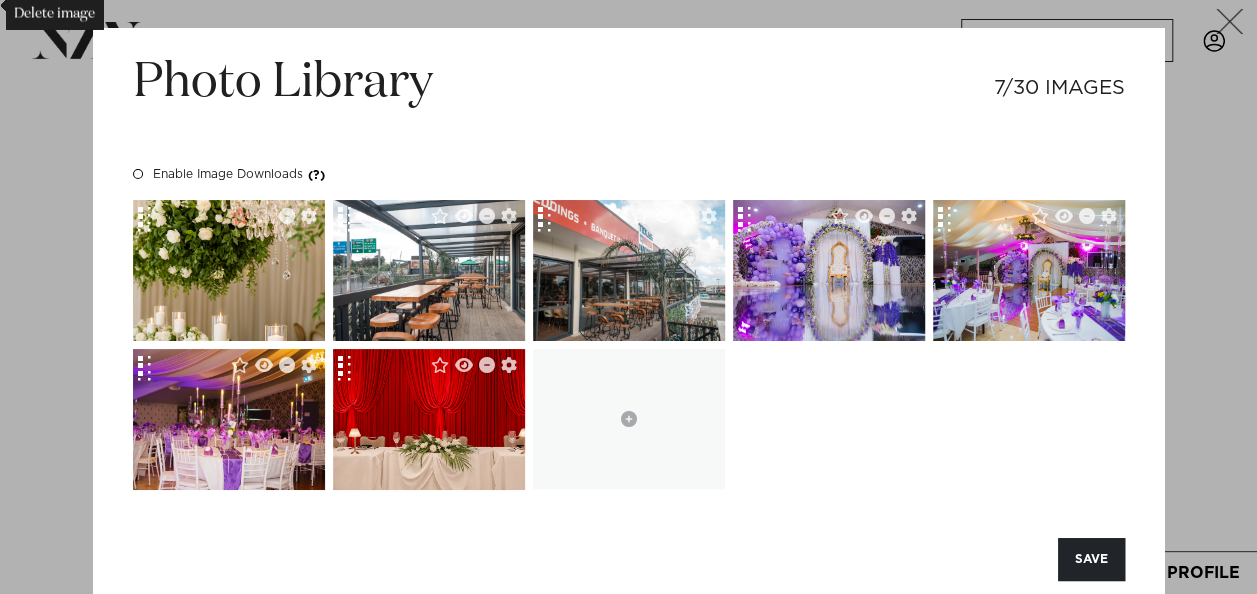 click 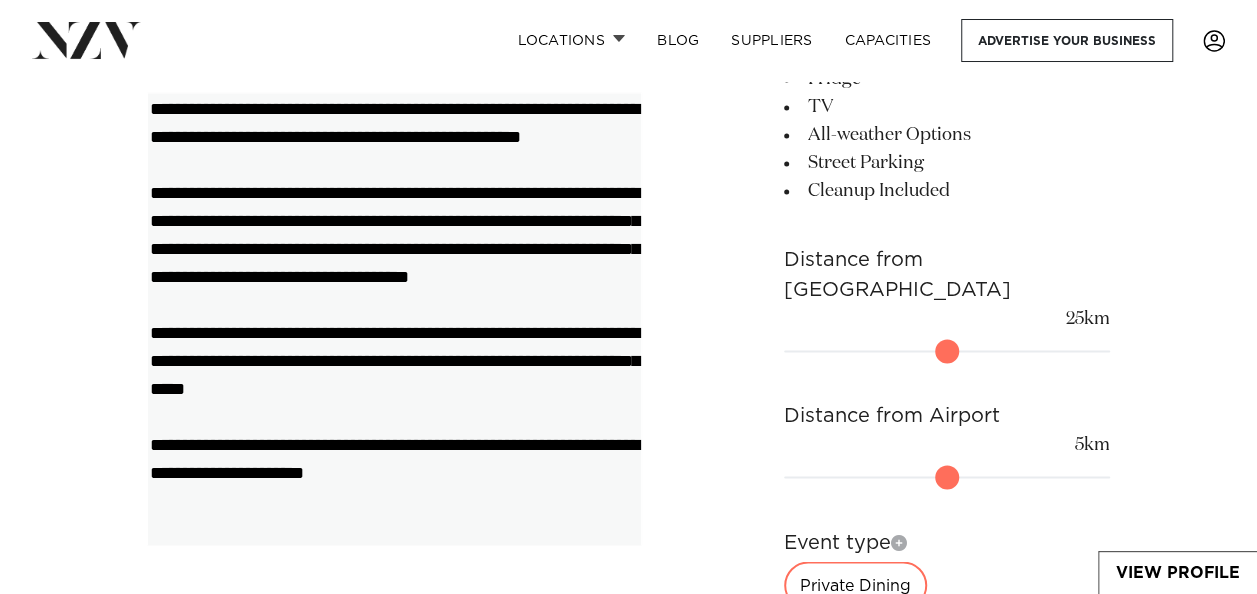 scroll, scrollTop: 1235, scrollLeft: 0, axis: vertical 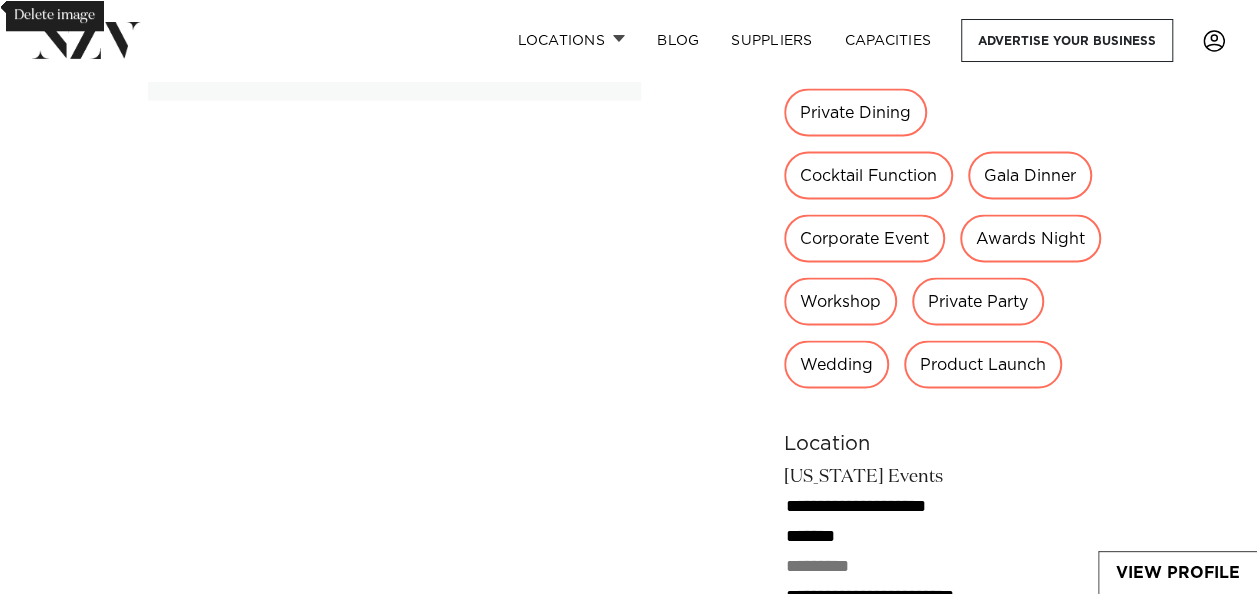 drag, startPoint x: 153, startPoint y: 237, endPoint x: 432, endPoint y: 127, distance: 299.90164 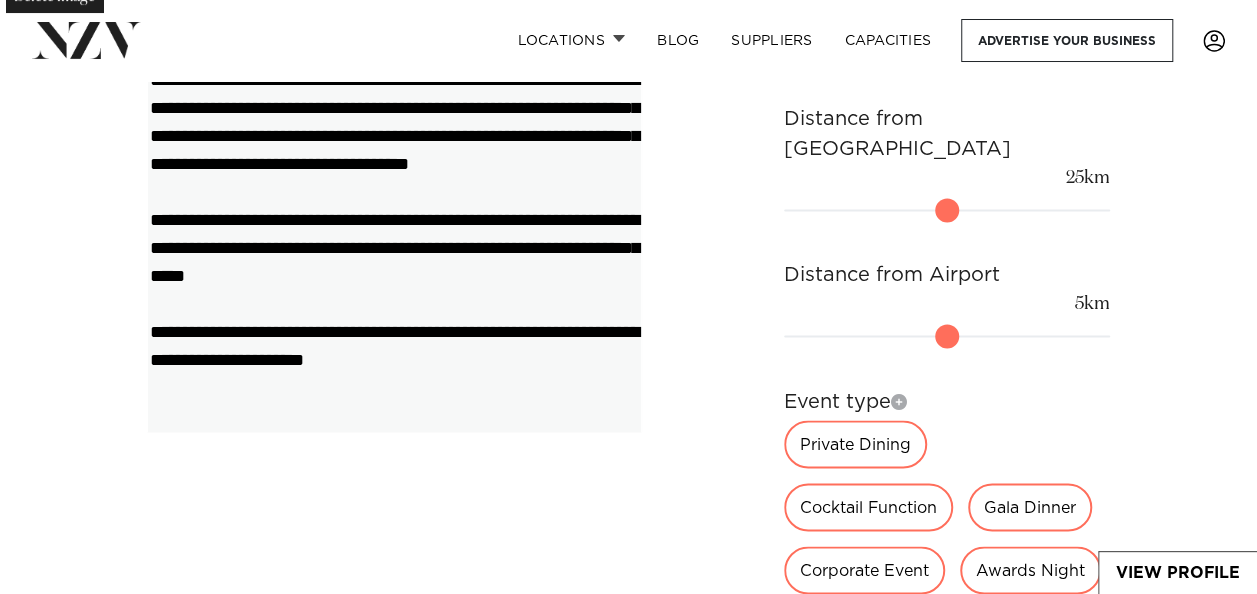 scroll, scrollTop: 1494, scrollLeft: 0, axis: vertical 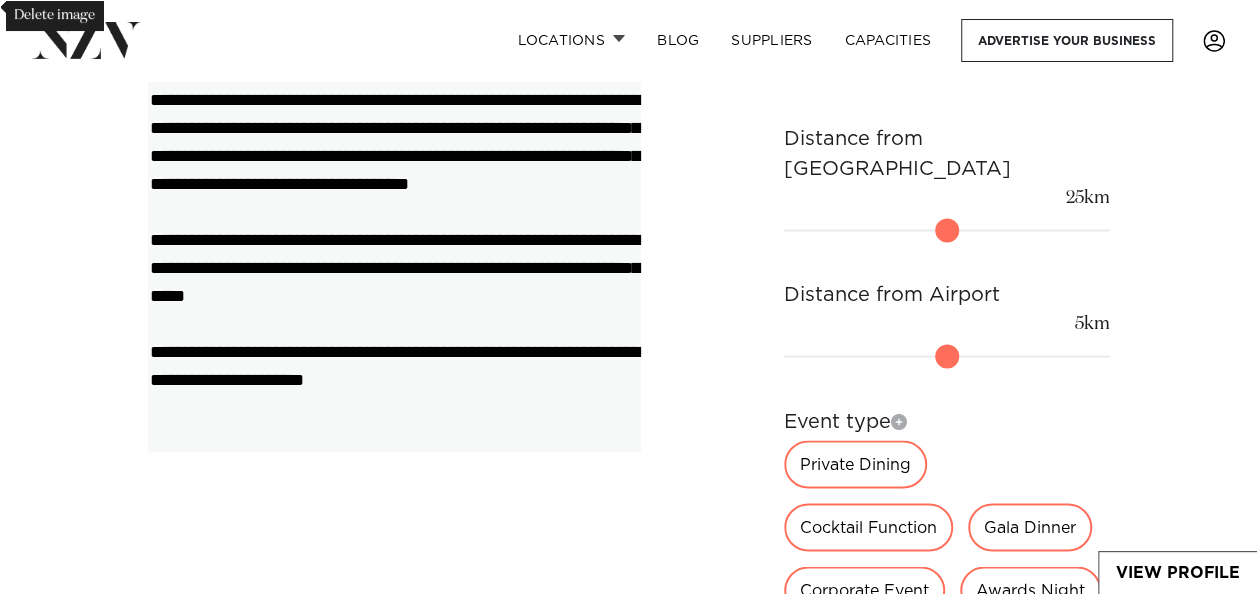 click on "**********" at bounding box center (394, 225) 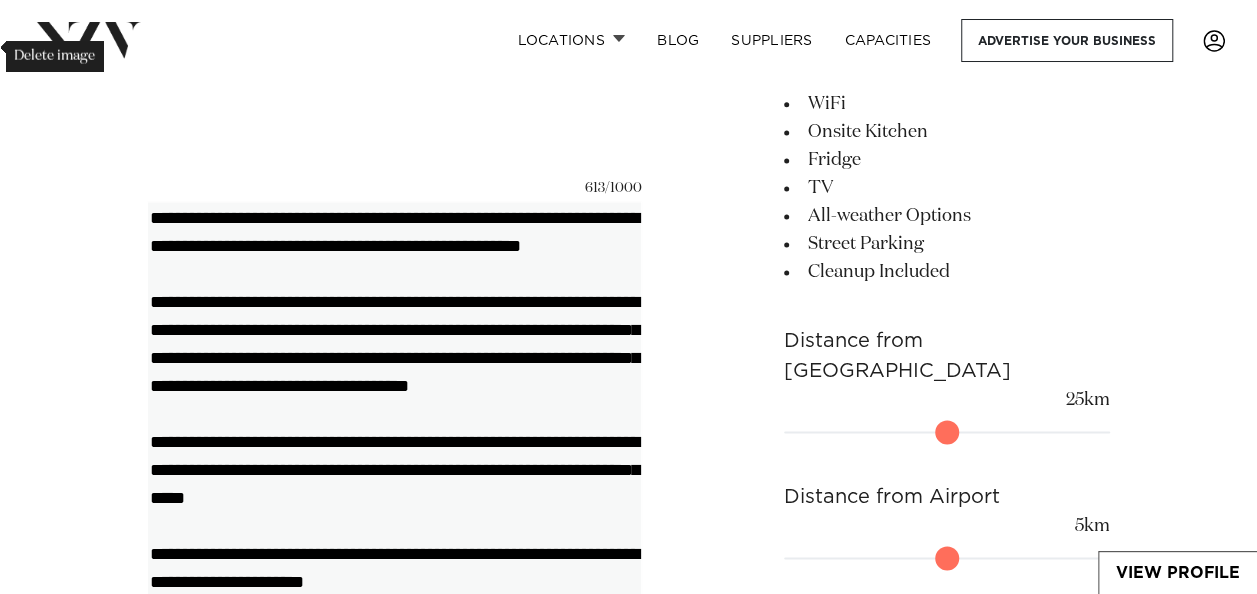 scroll, scrollTop: 1164, scrollLeft: 0, axis: vertical 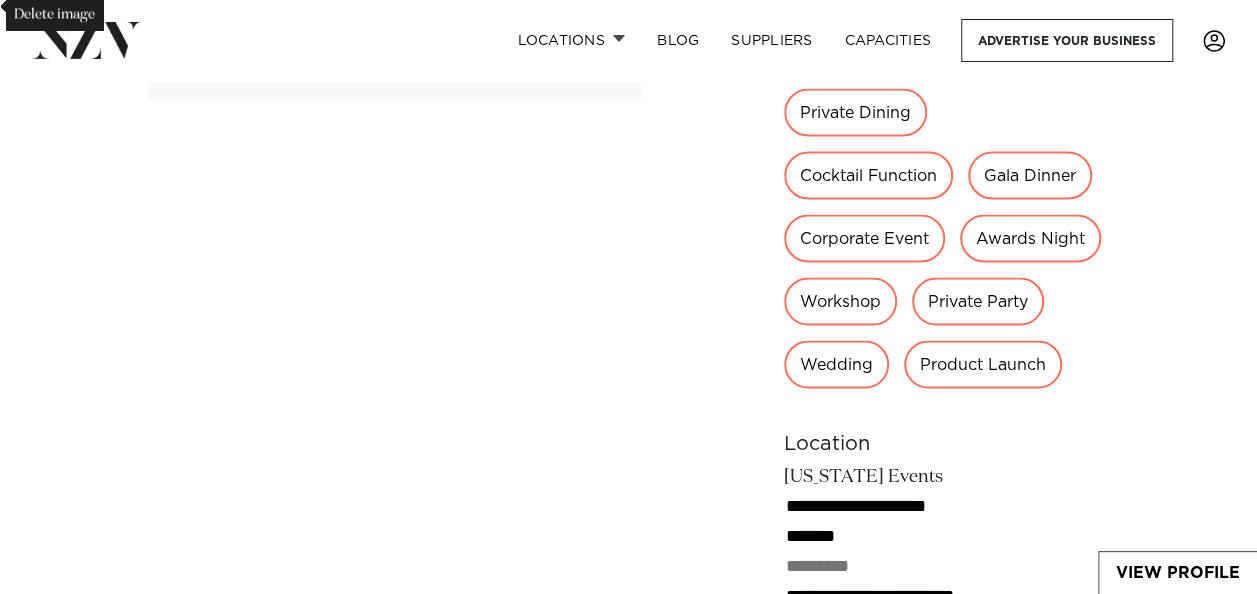 drag, startPoint x: 155, startPoint y: 332, endPoint x: 394, endPoint y: 110, distance: 326.19778 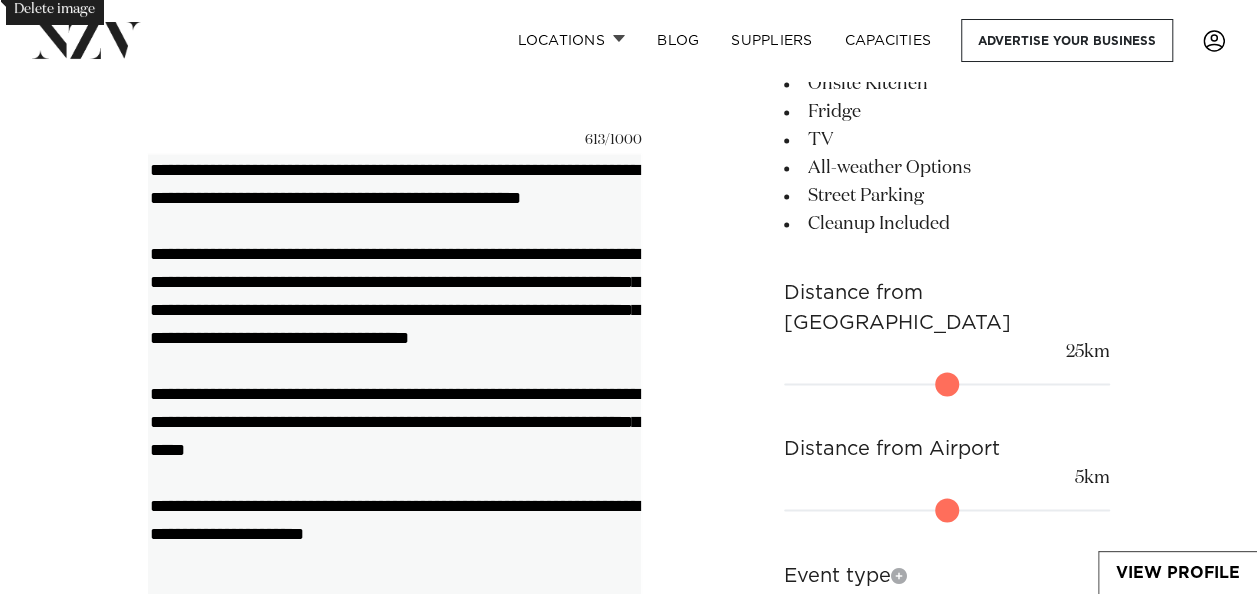 scroll, scrollTop: 1334, scrollLeft: 0, axis: vertical 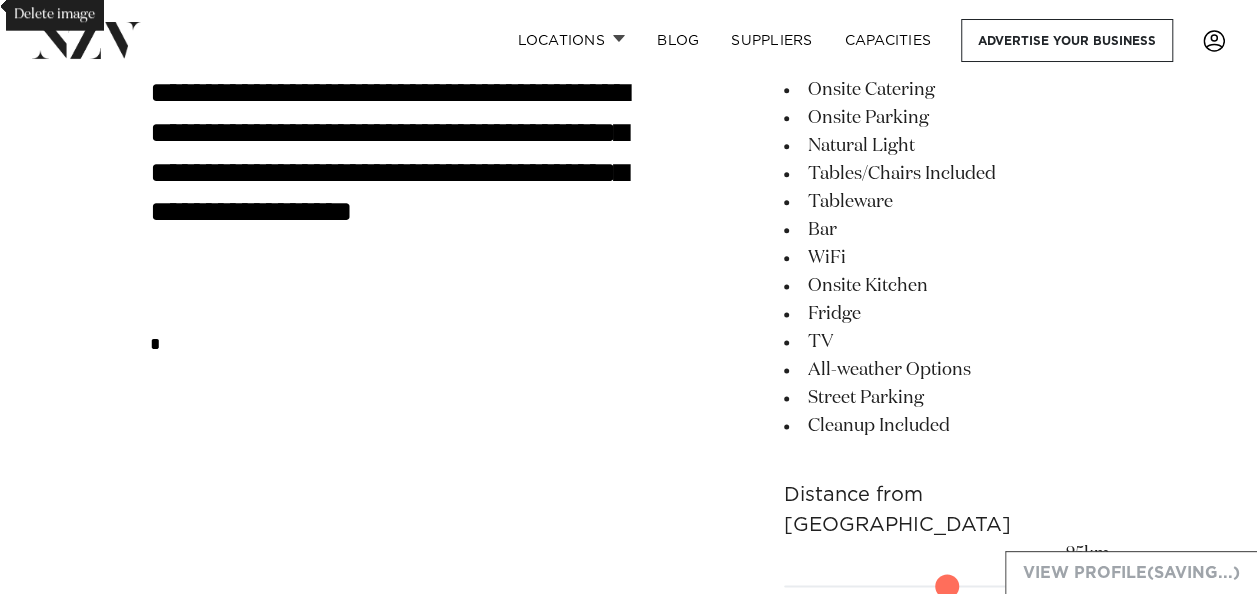 click on "**********" at bounding box center (628, 837) 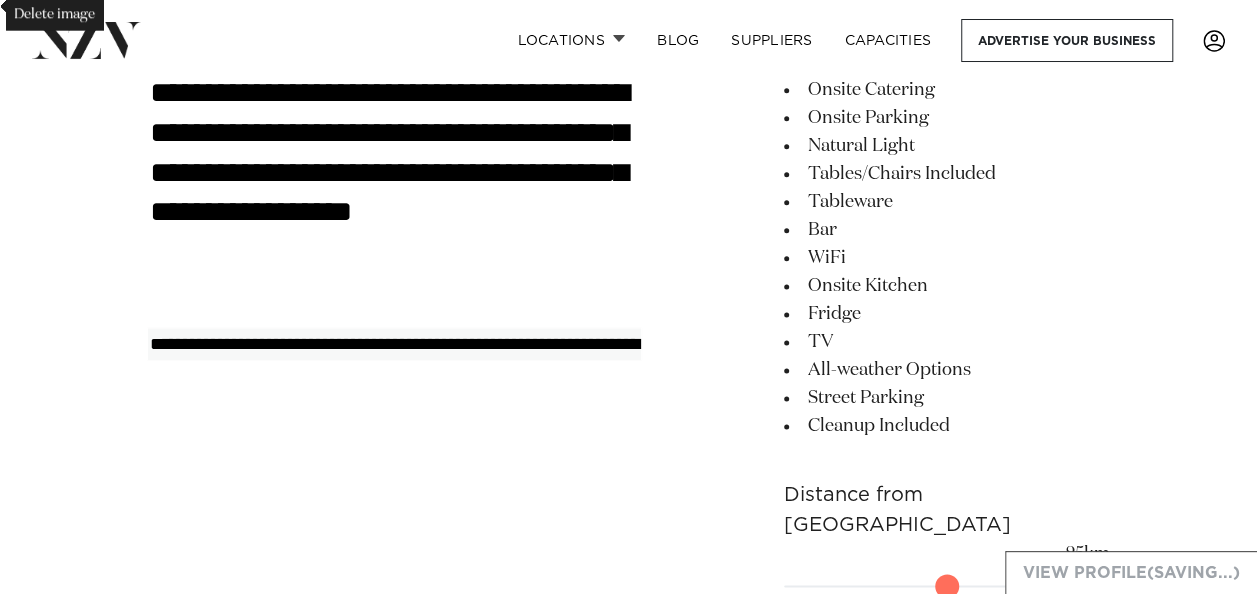 type on "*" 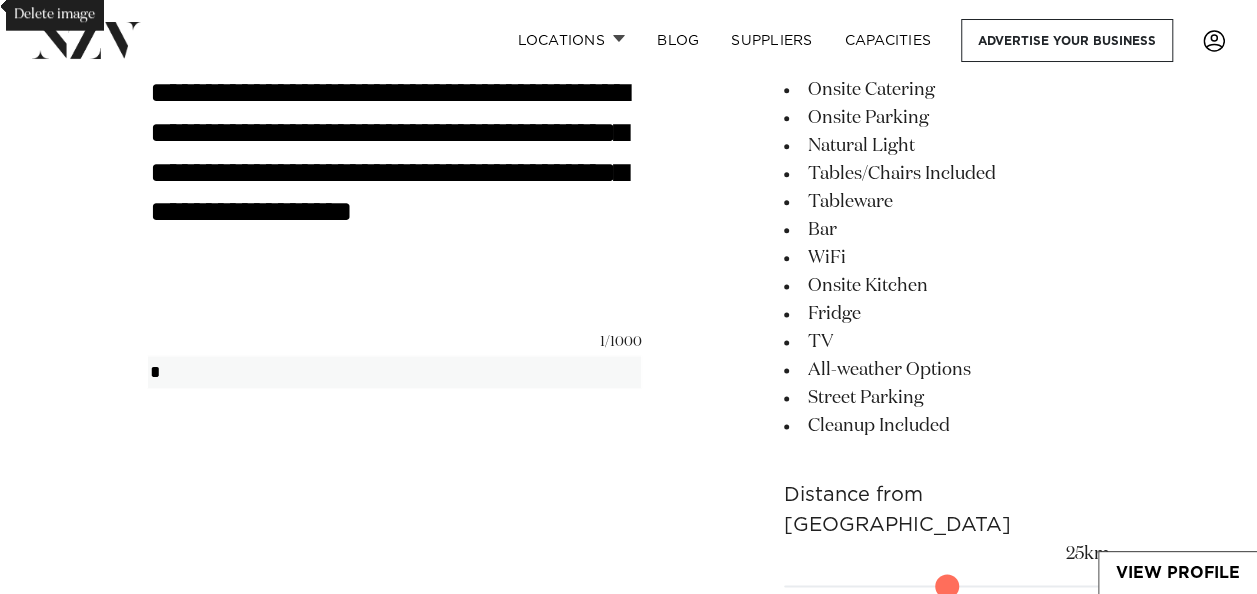 click on "*" at bounding box center [394, 371] 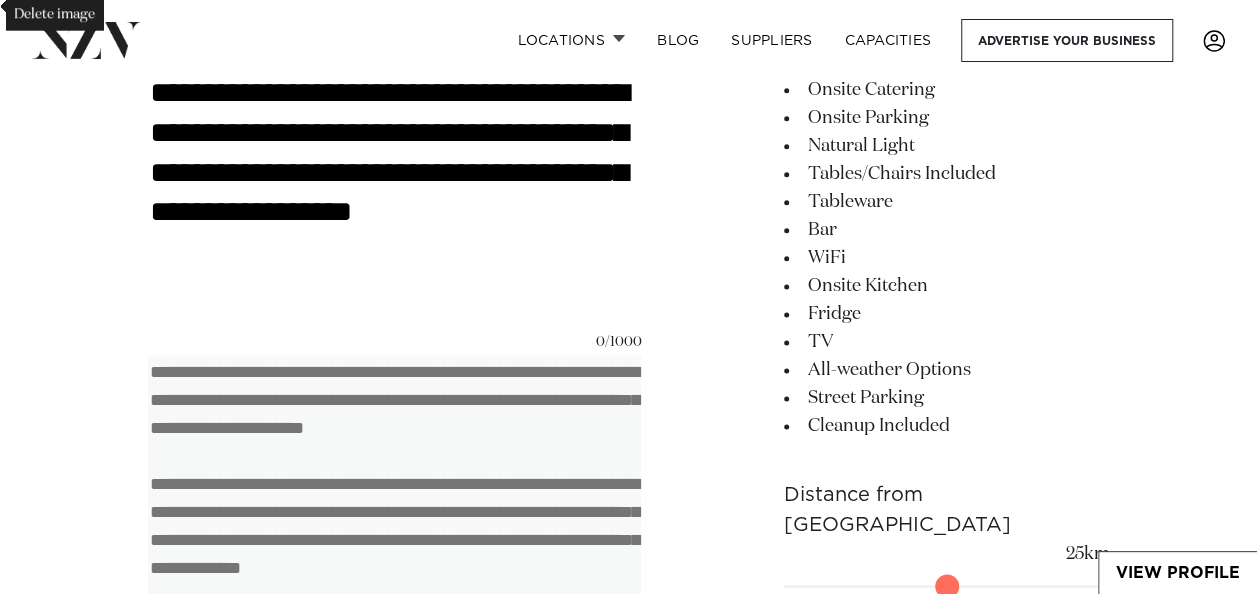 paste on "**********" 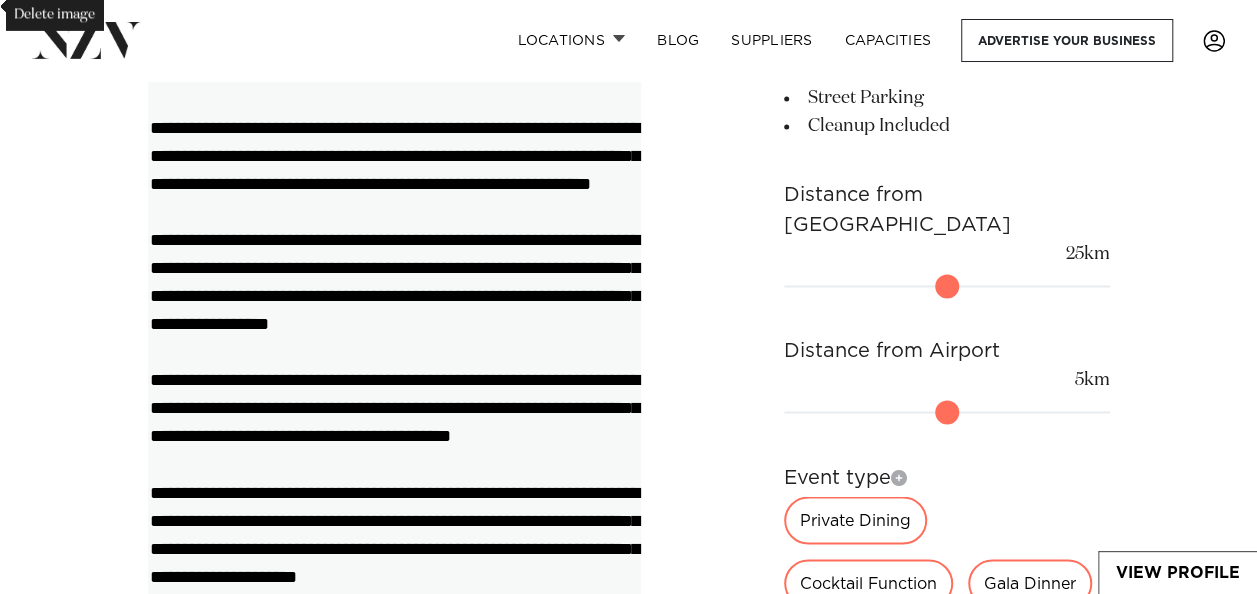 scroll, scrollTop: 1584, scrollLeft: 0, axis: vertical 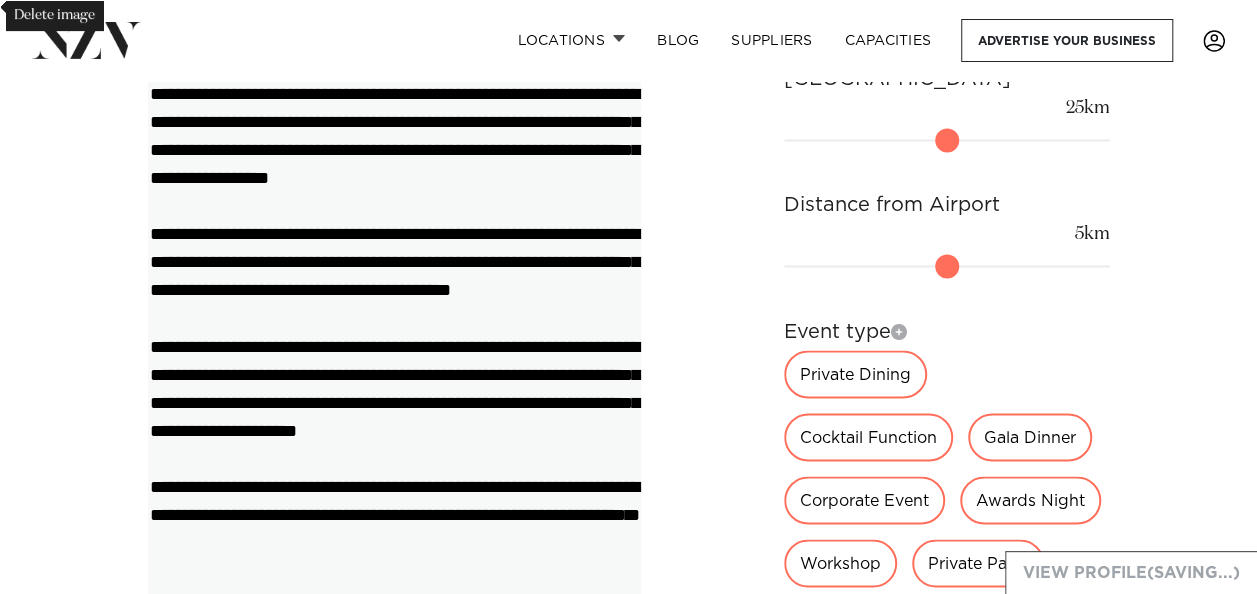 type on "**********" 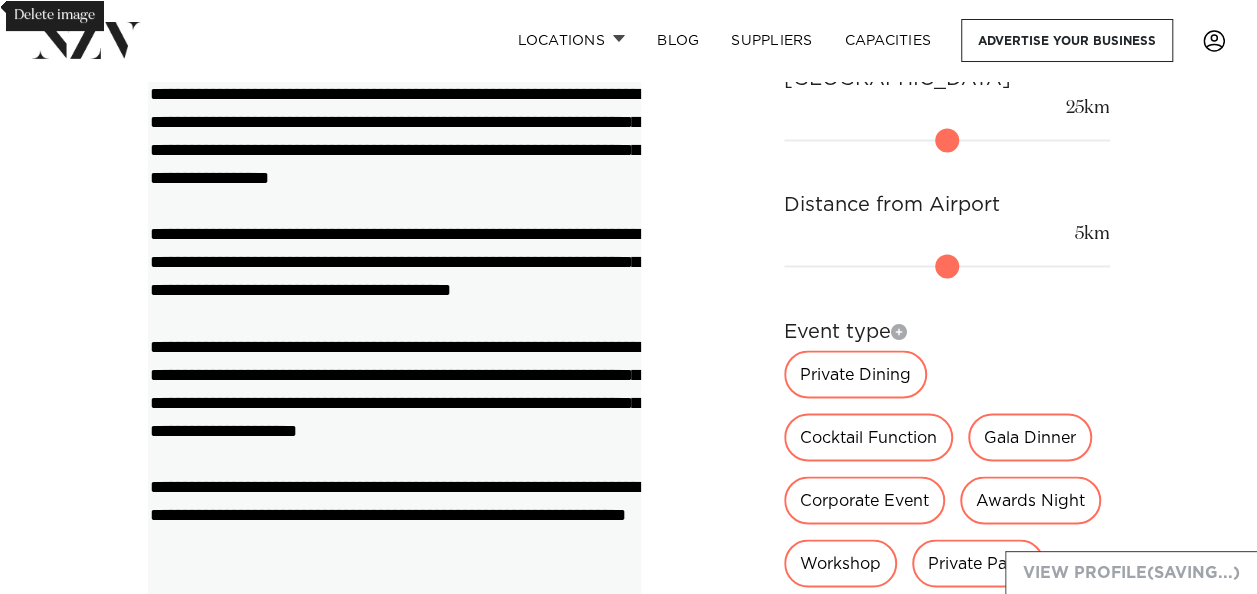 click at bounding box center (394, 275) 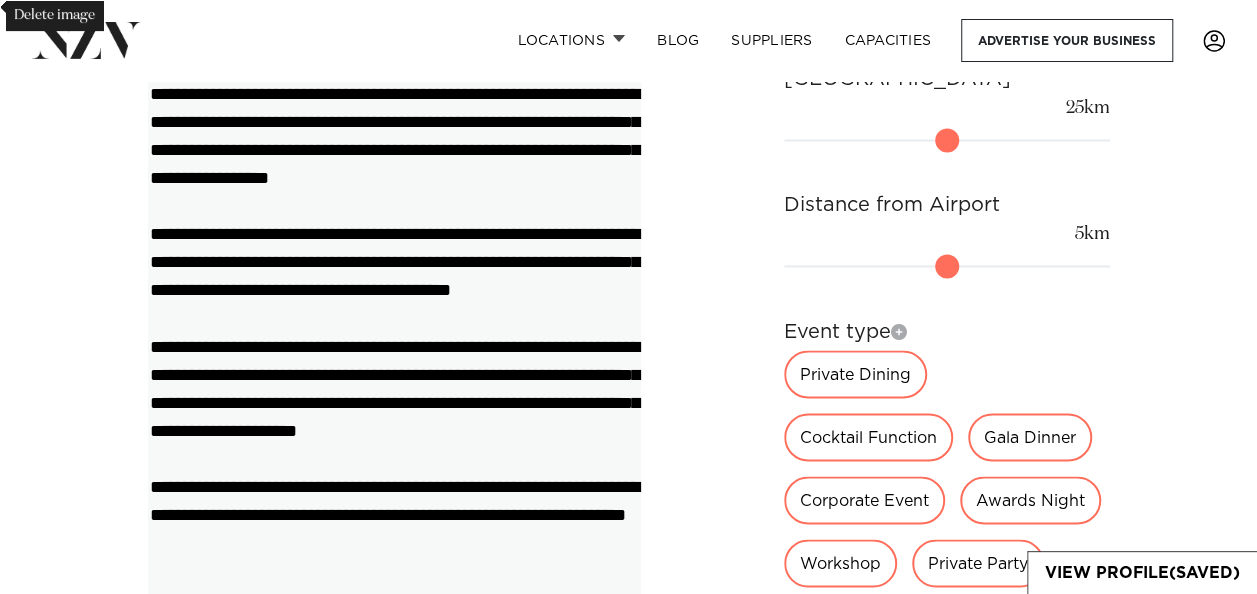 click at bounding box center [394, 275] 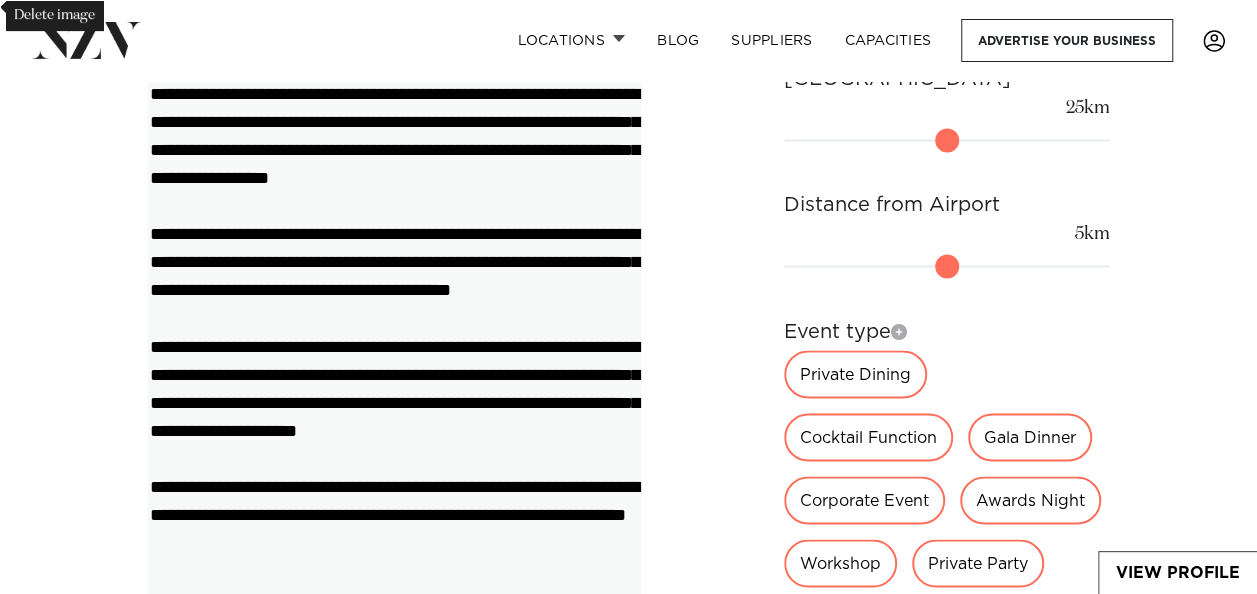 drag, startPoint x: 456, startPoint y: 366, endPoint x: 531, endPoint y: 300, distance: 99.90495 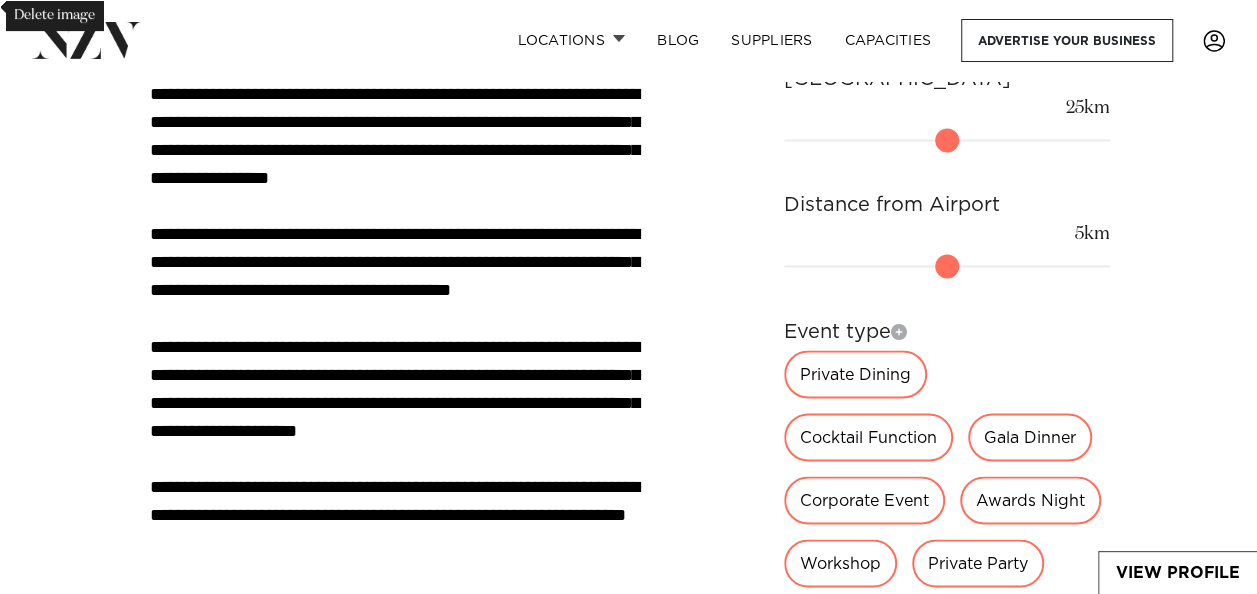 click on "**********" at bounding box center (628, 391) 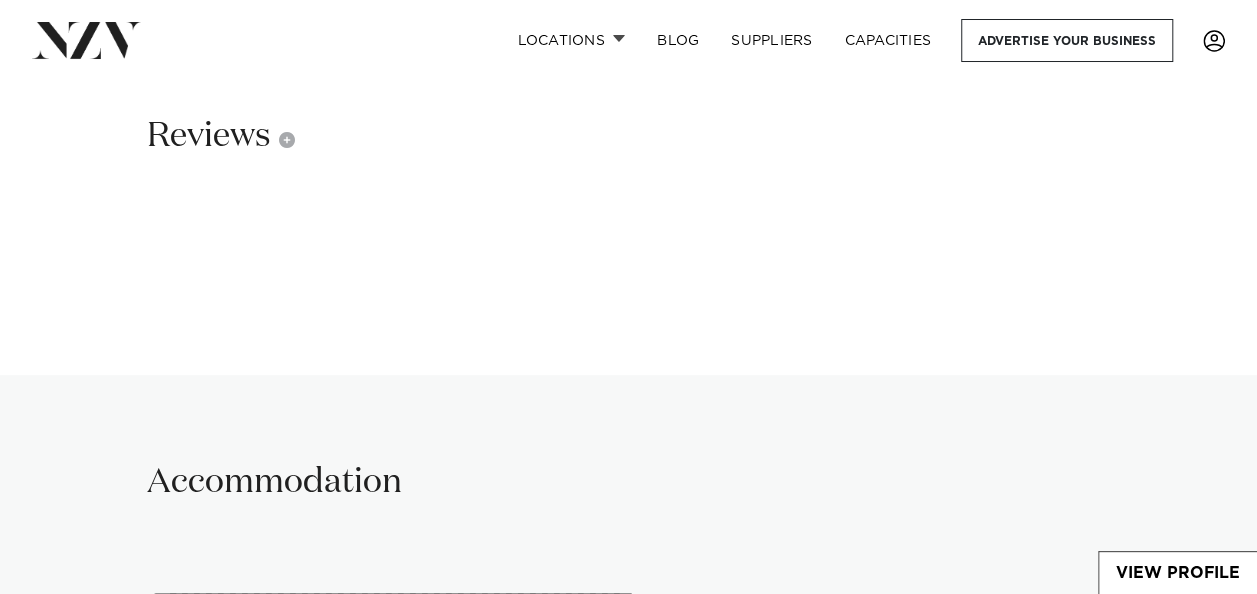 scroll, scrollTop: 3940, scrollLeft: 0, axis: vertical 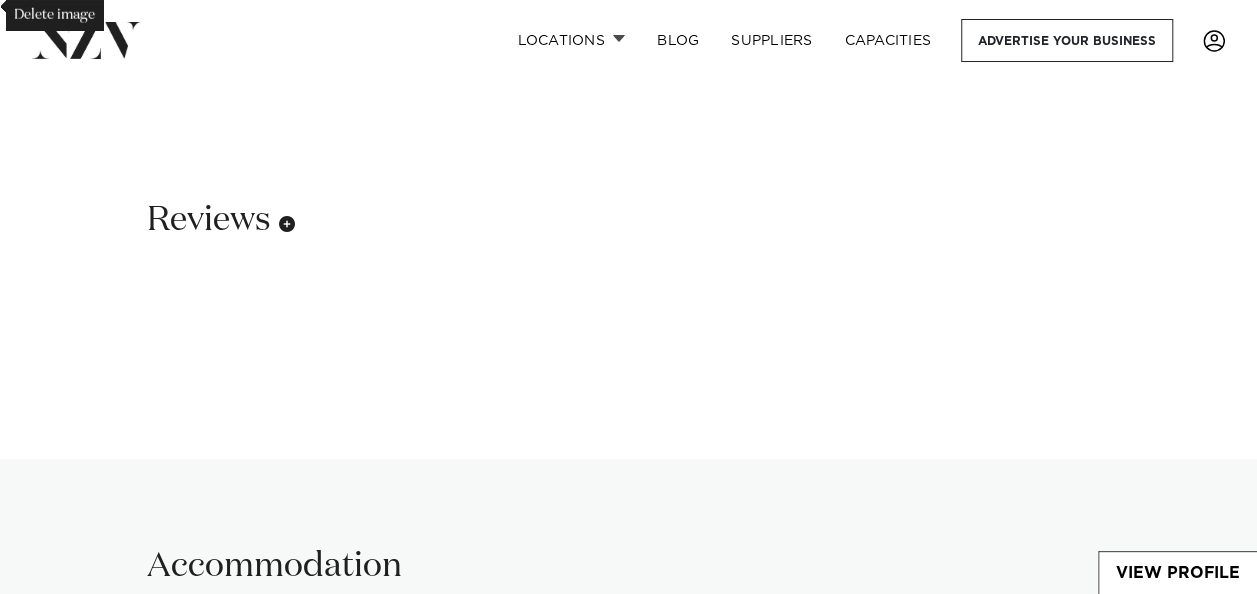 click at bounding box center [287, 224] 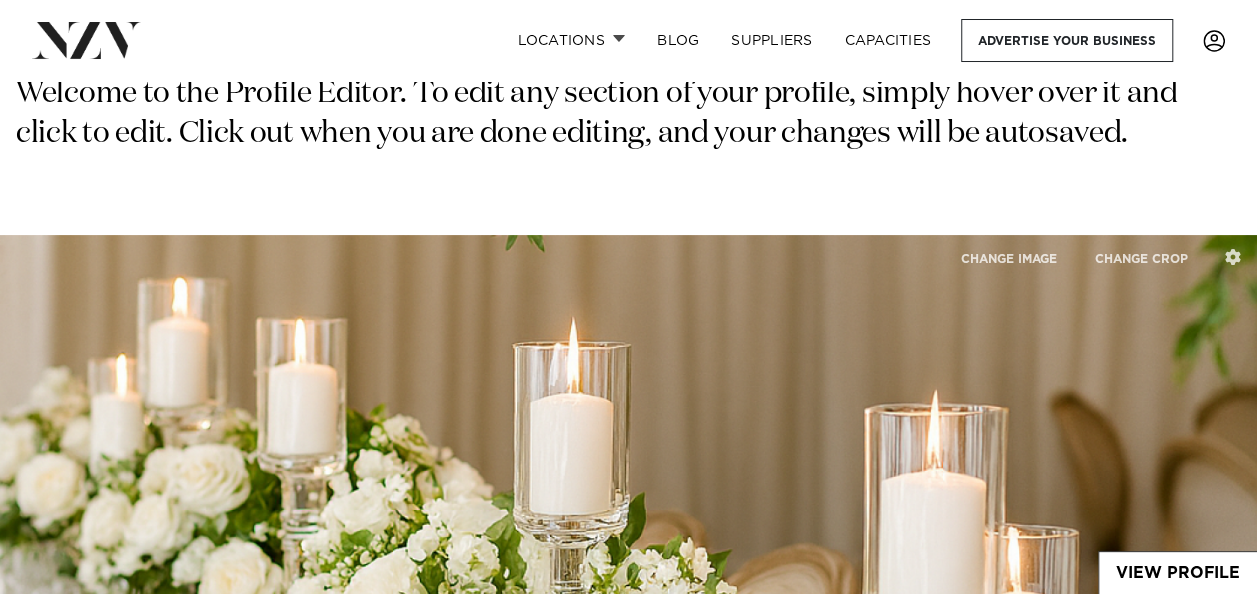scroll, scrollTop: 0, scrollLeft: 0, axis: both 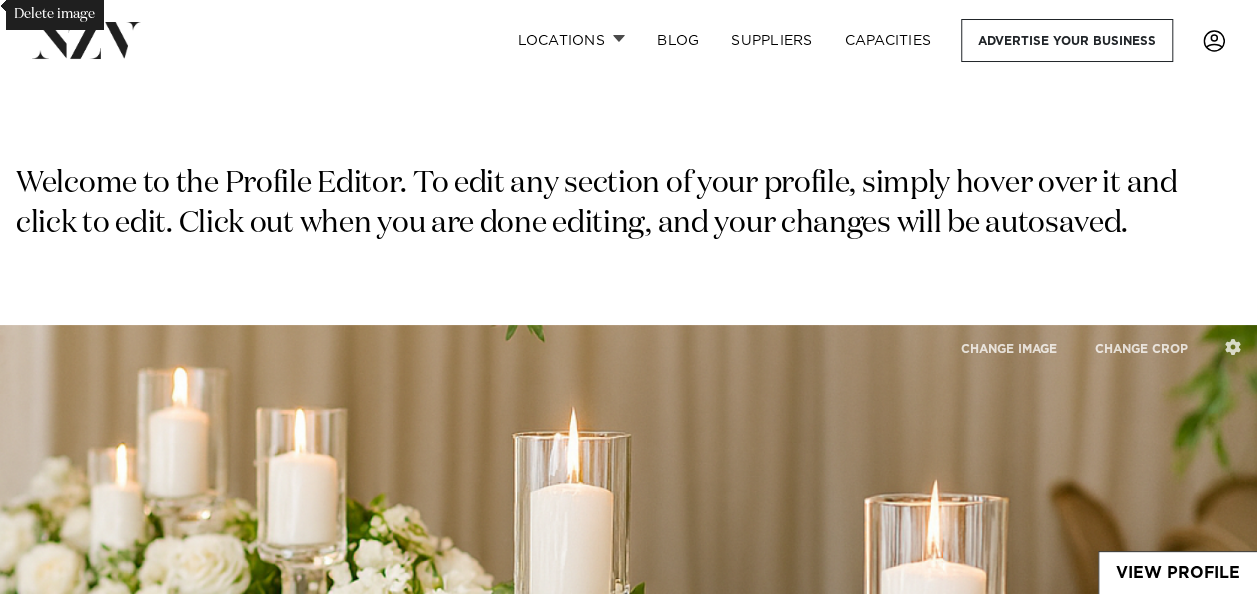 click on "Welcome to the Profile Editor. To edit any section of your profile, simply hover over it and click to edit. Click out when you are done editing, and your changes will be autosaved." at bounding box center [628, 205] 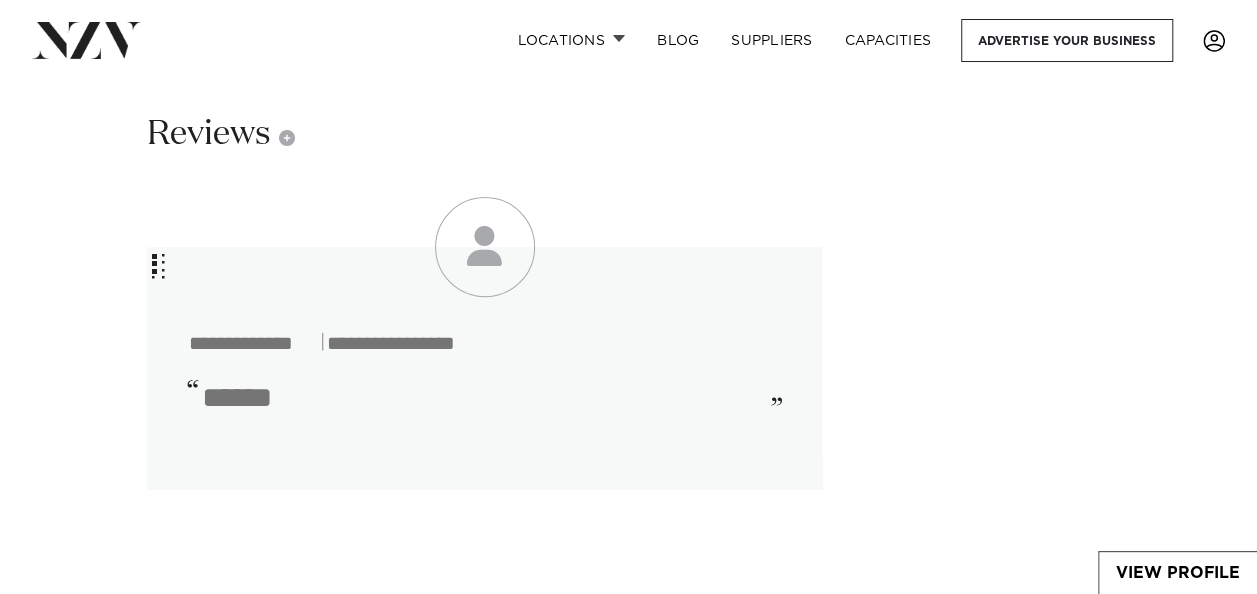 scroll, scrollTop: 4060, scrollLeft: 0, axis: vertical 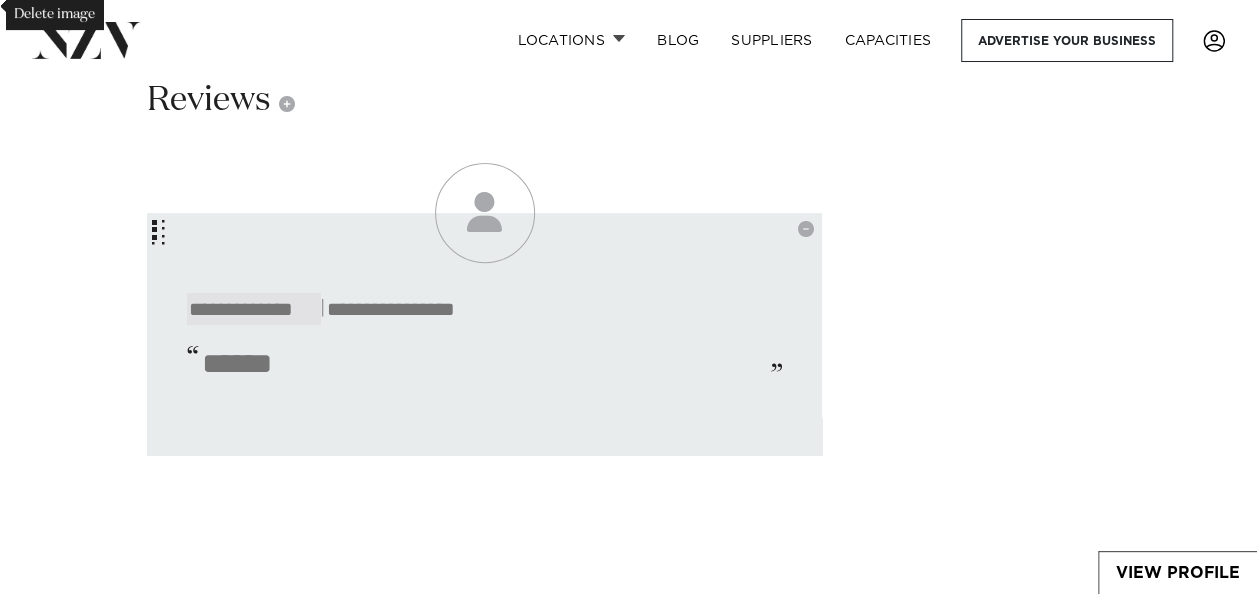 click at bounding box center [254, 309] 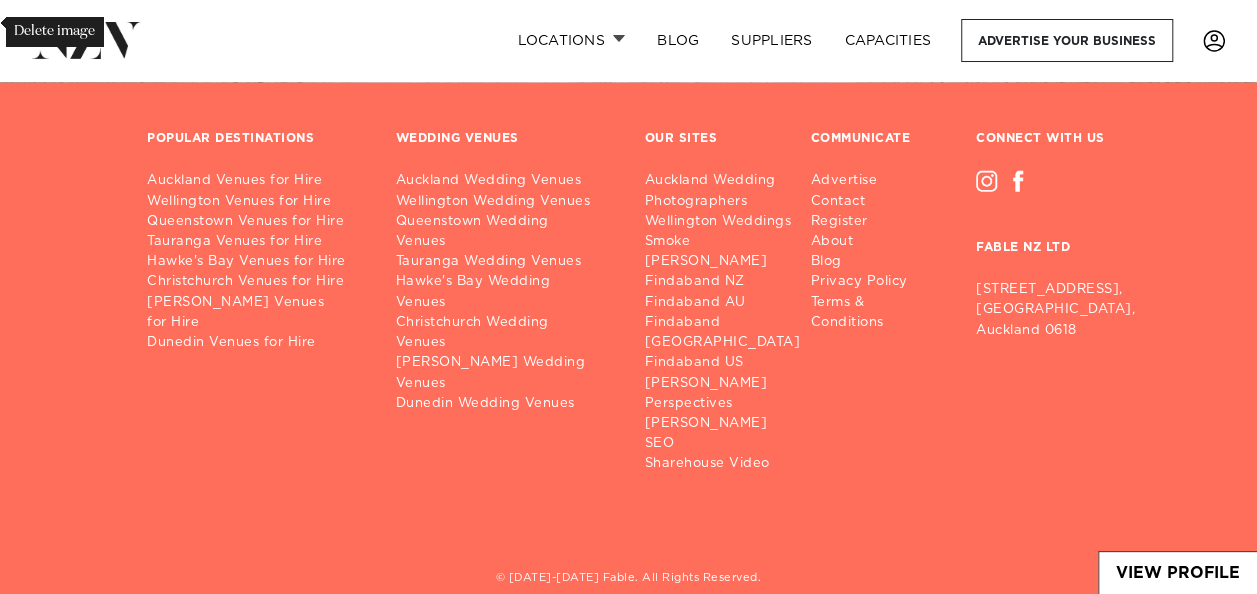 scroll, scrollTop: 6299, scrollLeft: 0, axis: vertical 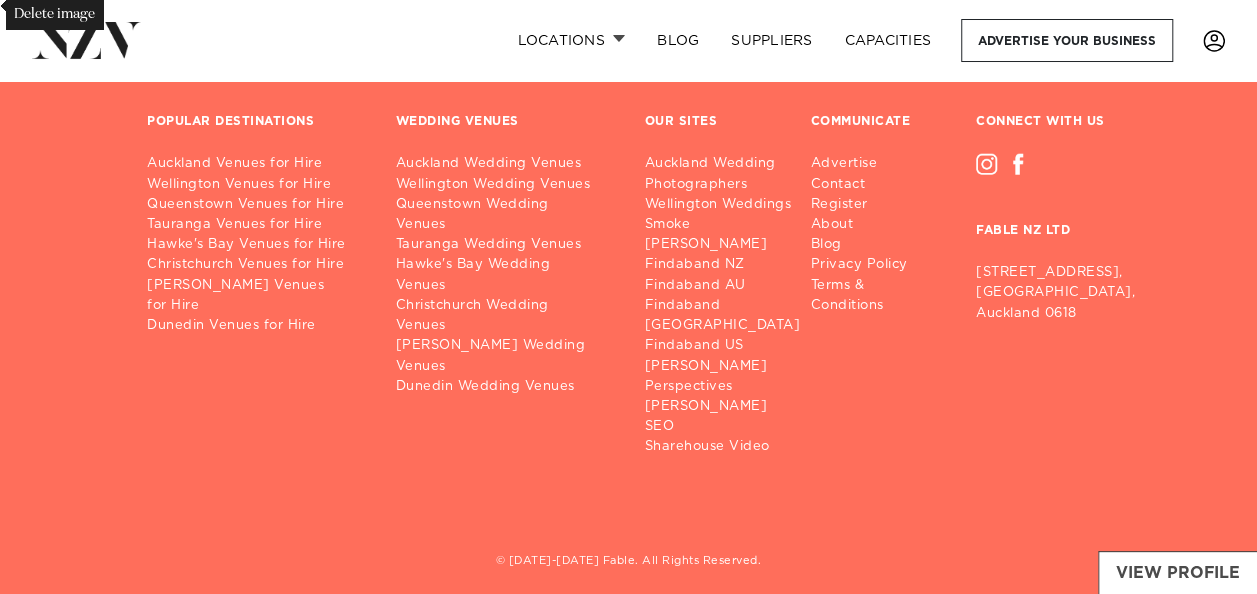 click on "View Profile" at bounding box center (1177, 572) 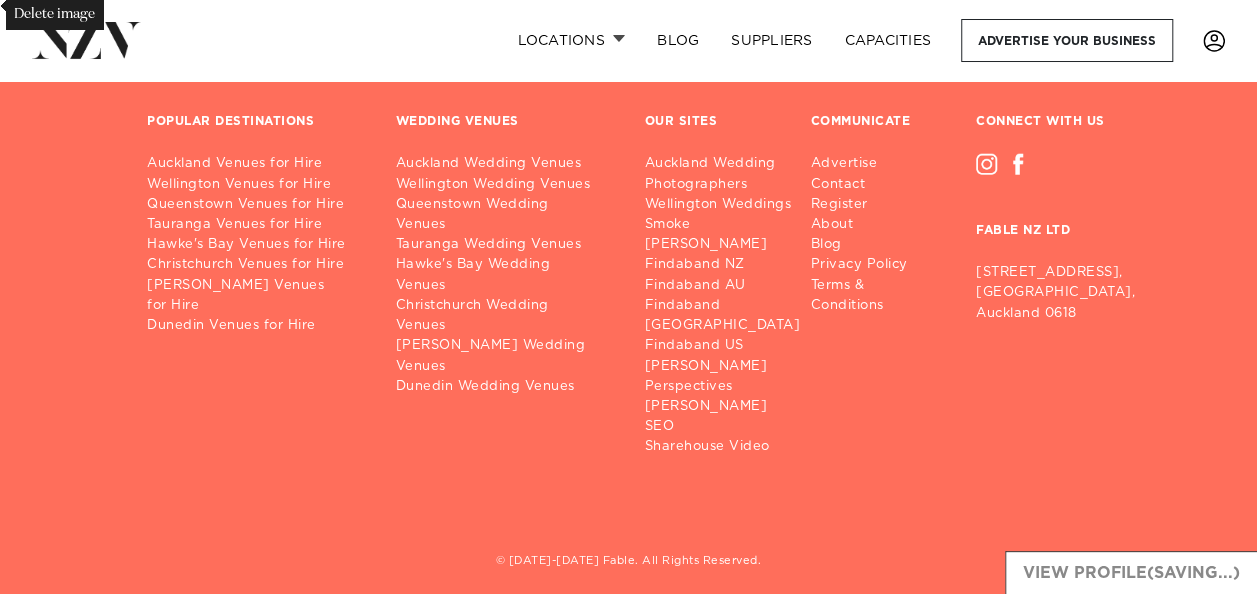scroll, scrollTop: 6302, scrollLeft: 0, axis: vertical 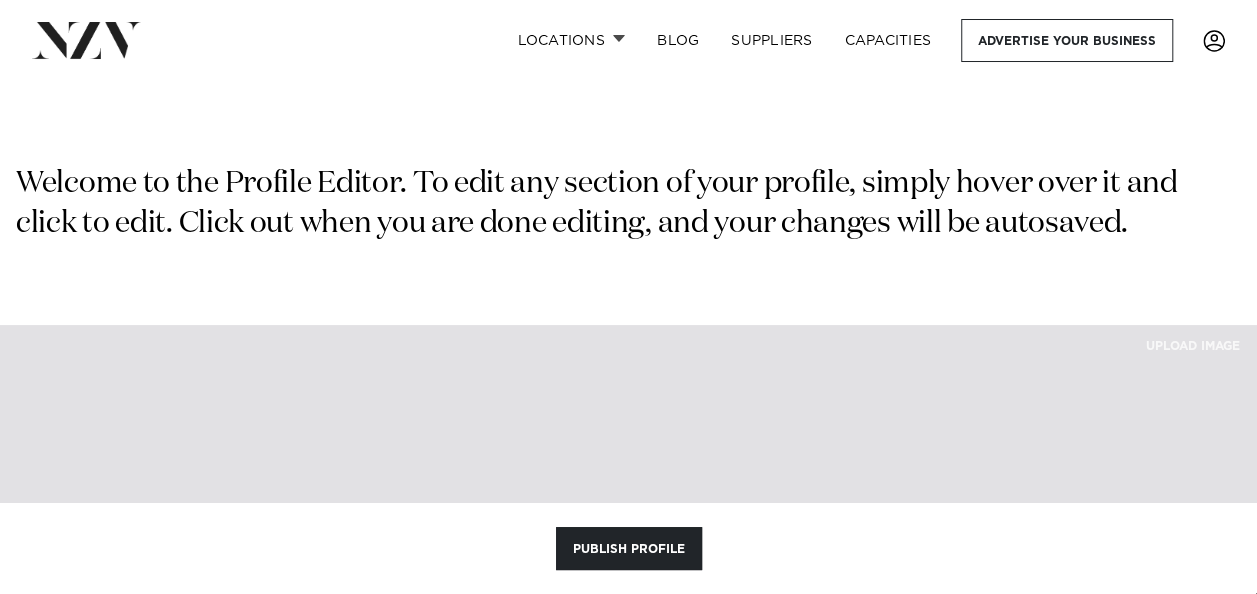 type on "**********" 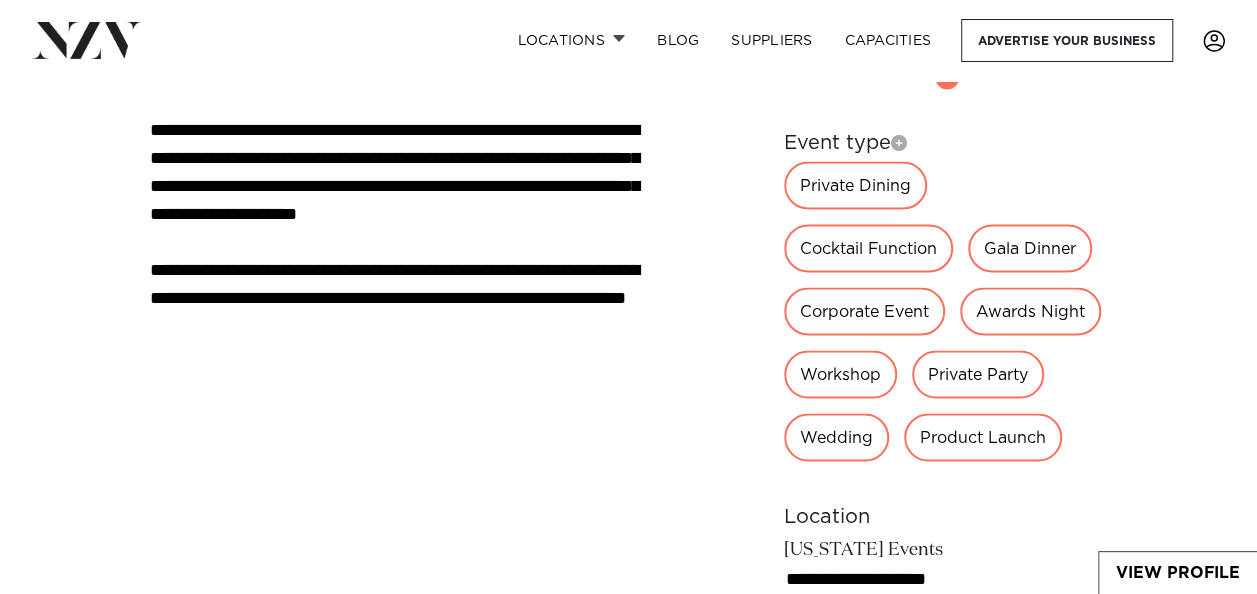 scroll, scrollTop: 1794, scrollLeft: 0, axis: vertical 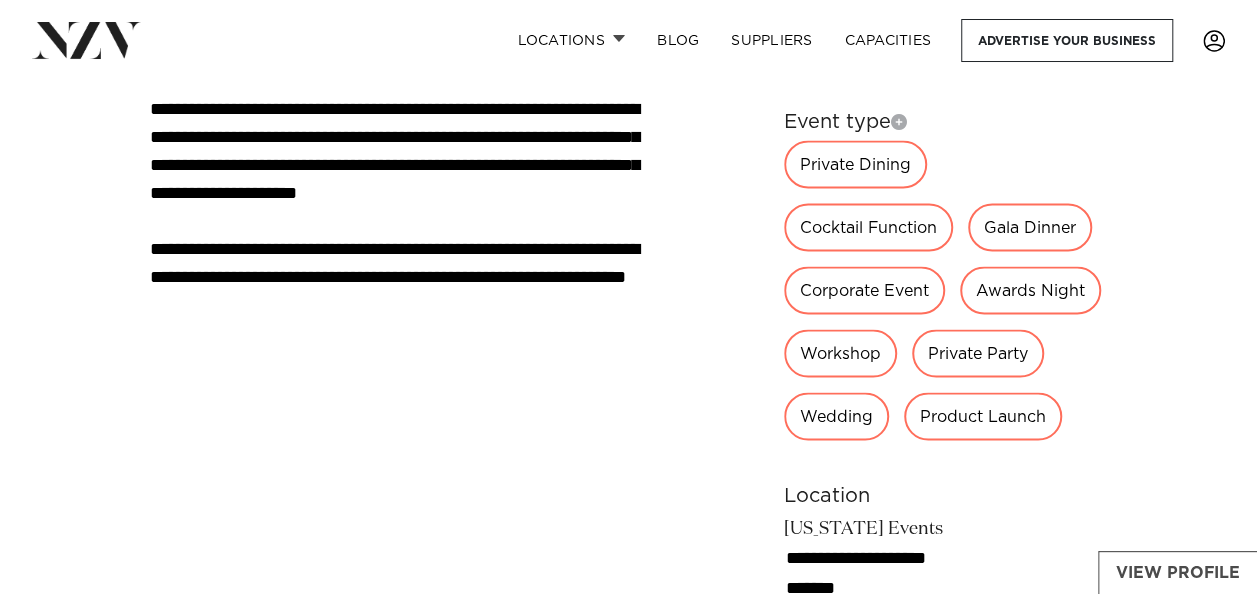 click on "View Profile" at bounding box center [1178, 573] 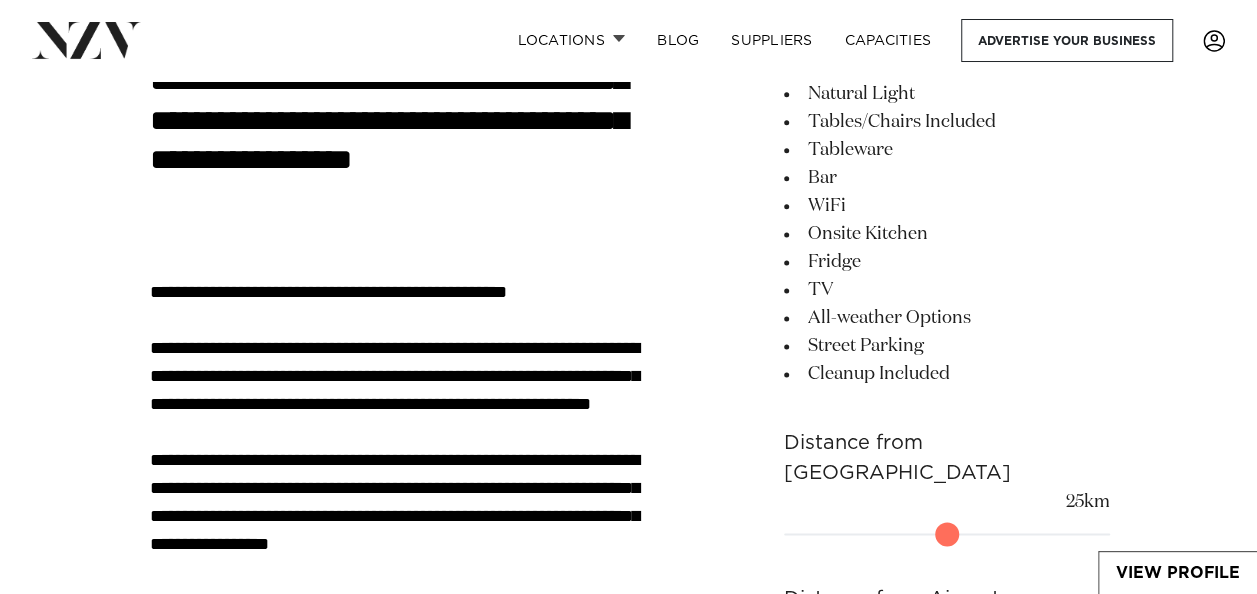 scroll, scrollTop: 1022, scrollLeft: 0, axis: vertical 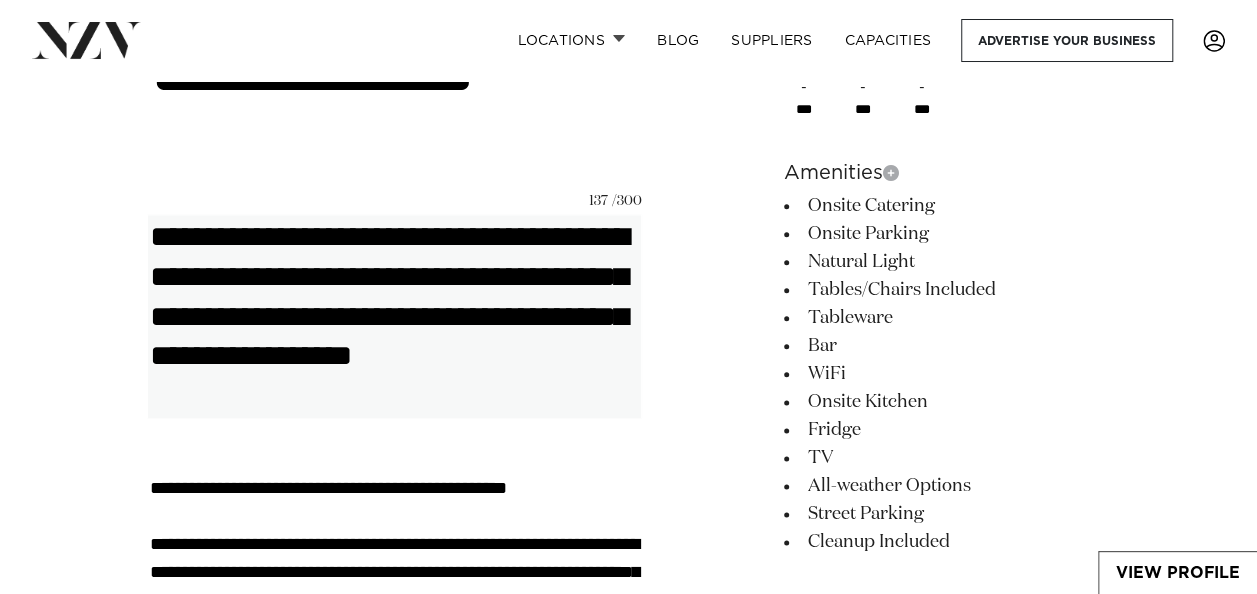 drag, startPoint x: 282, startPoint y: 362, endPoint x: 207, endPoint y: 221, distance: 159.70598 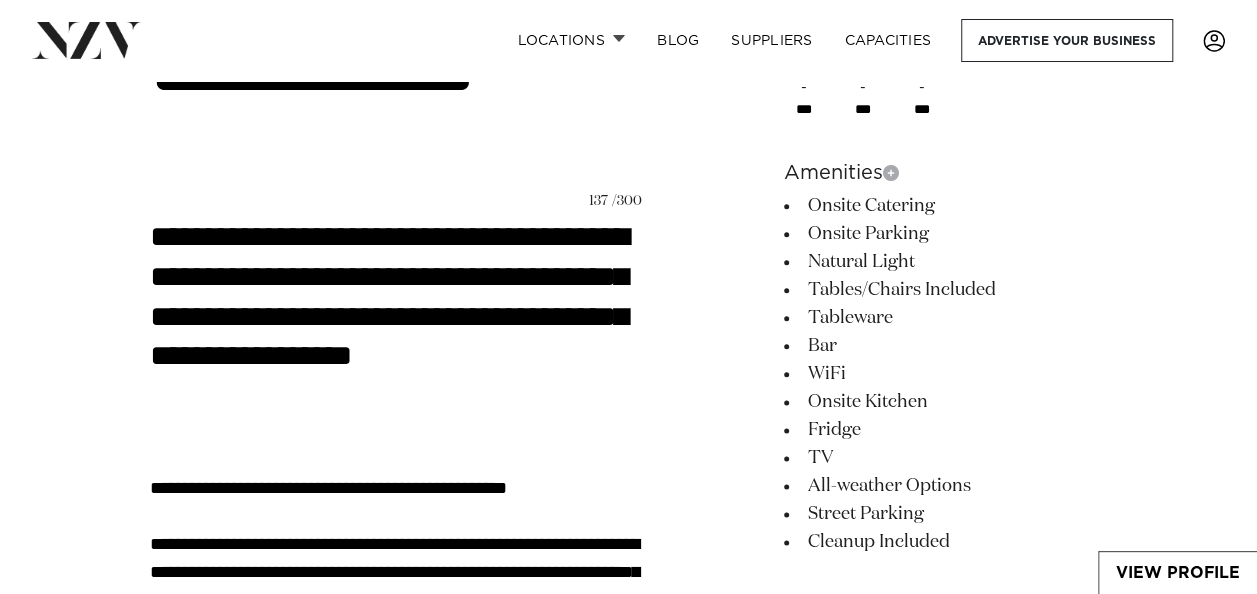 click on "**********" at bounding box center (628, 953) 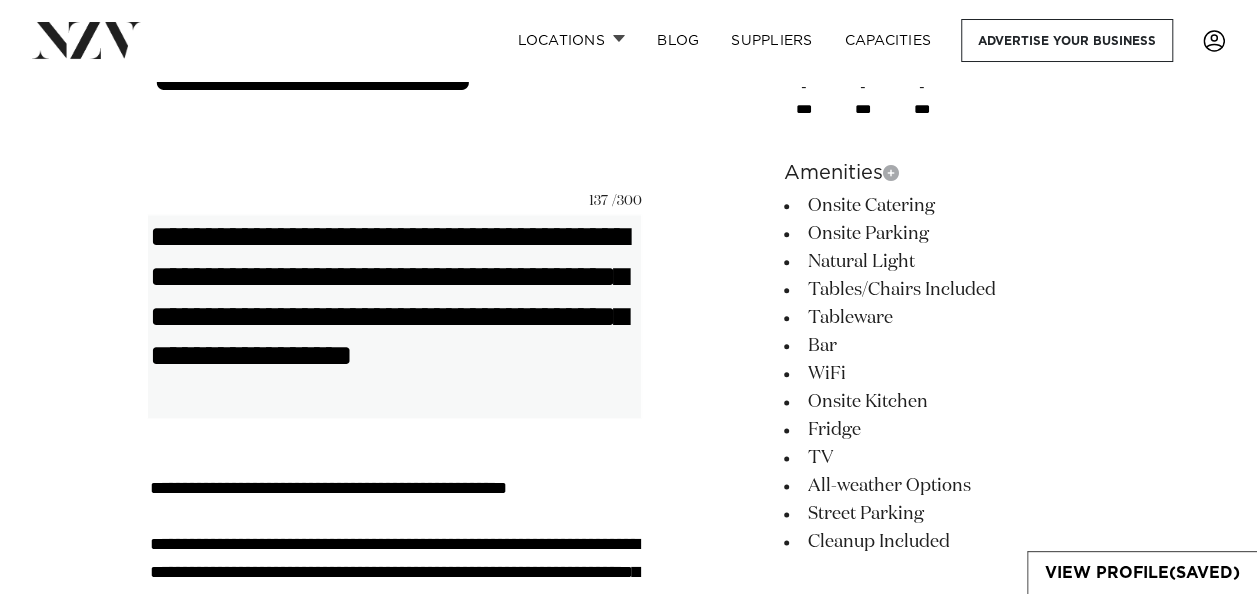 drag, startPoint x: 147, startPoint y: 203, endPoint x: 453, endPoint y: 405, distance: 366.6606 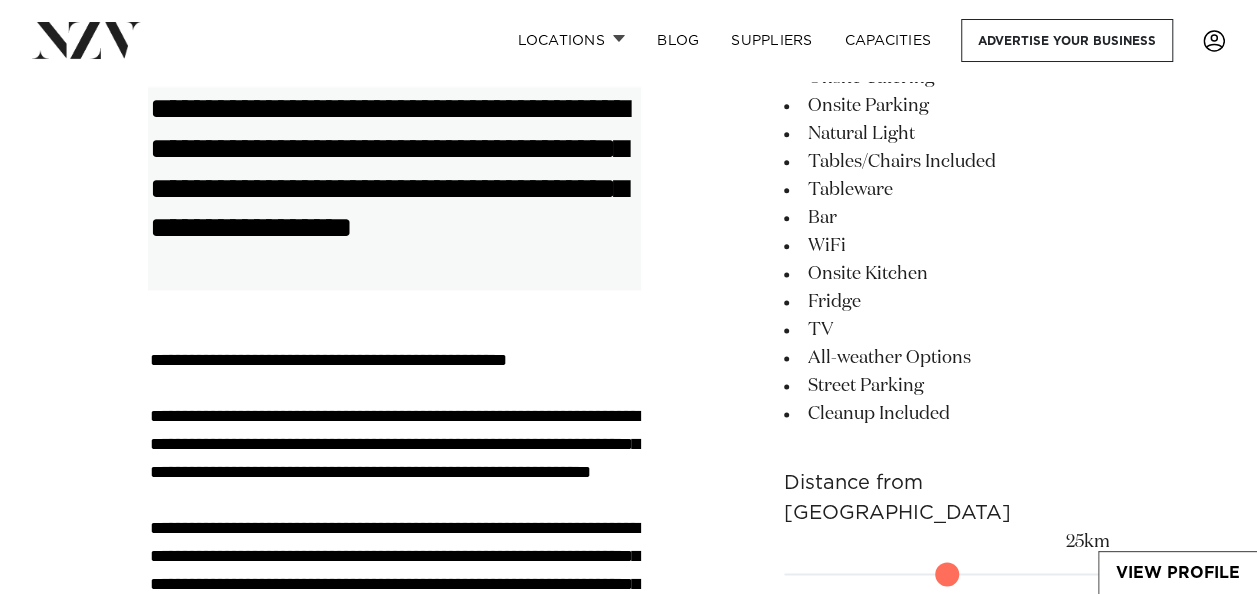 scroll, scrollTop: 1155, scrollLeft: 0, axis: vertical 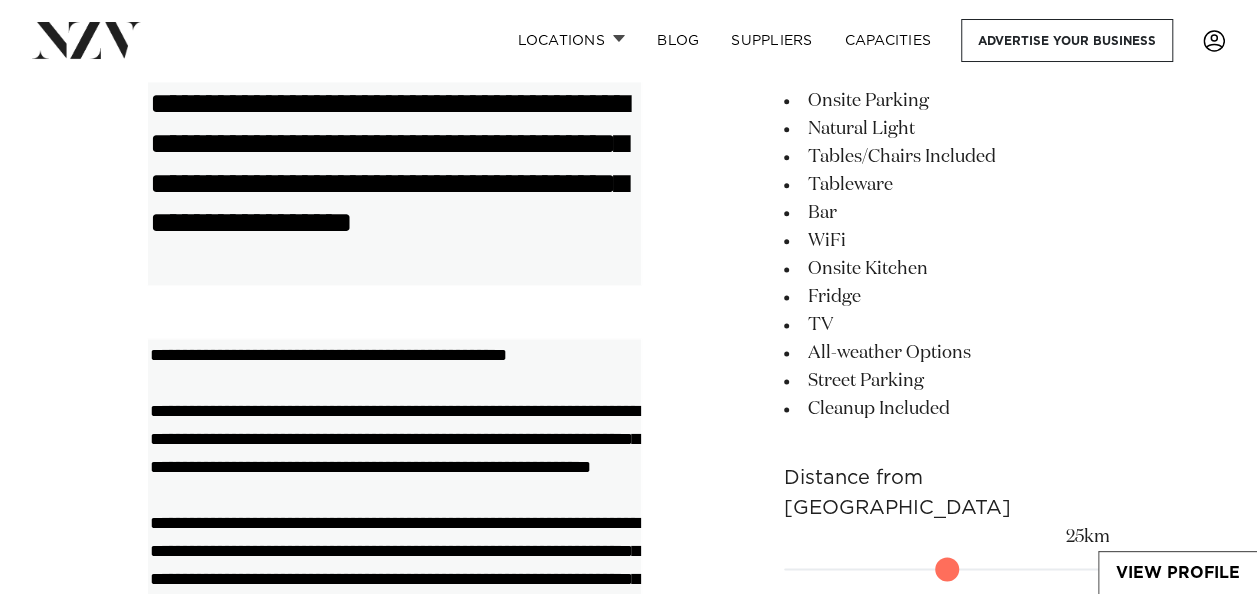 click at bounding box center (394, 704) 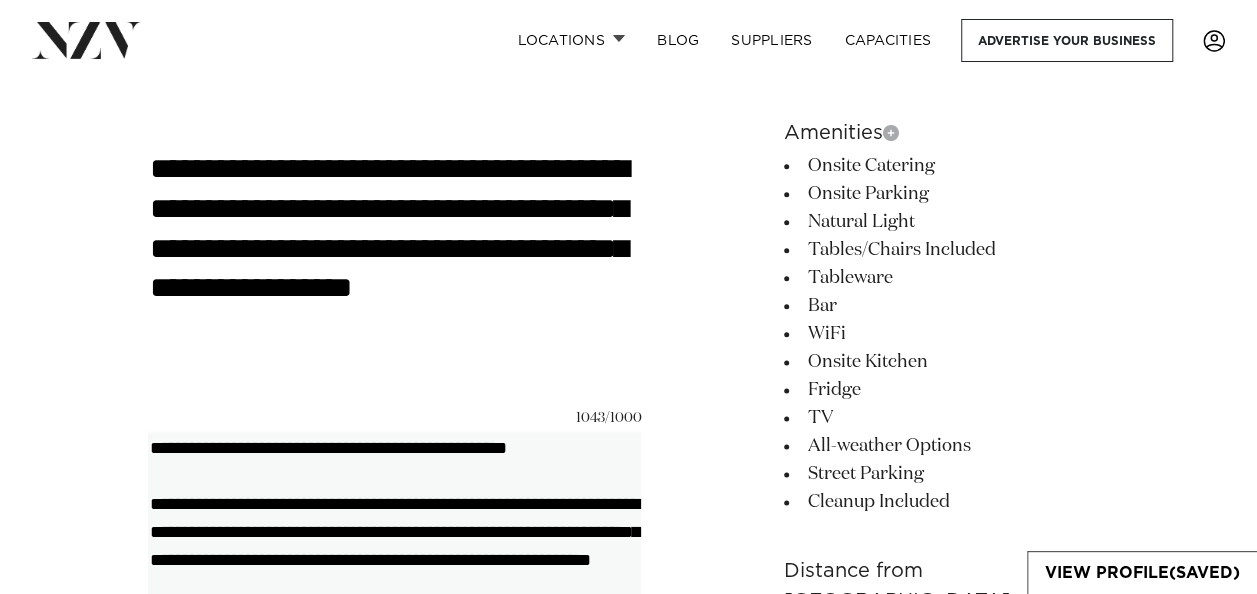 scroll, scrollTop: 1043, scrollLeft: 0, axis: vertical 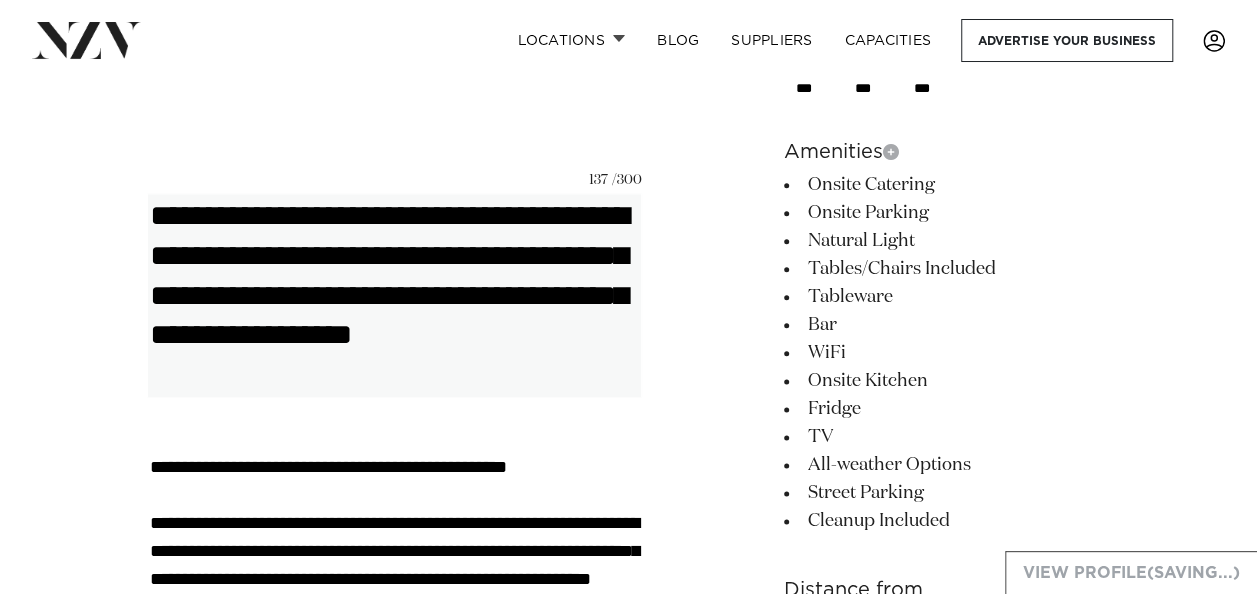 drag, startPoint x: 358, startPoint y: 358, endPoint x: 140, endPoint y: 214, distance: 261.26614 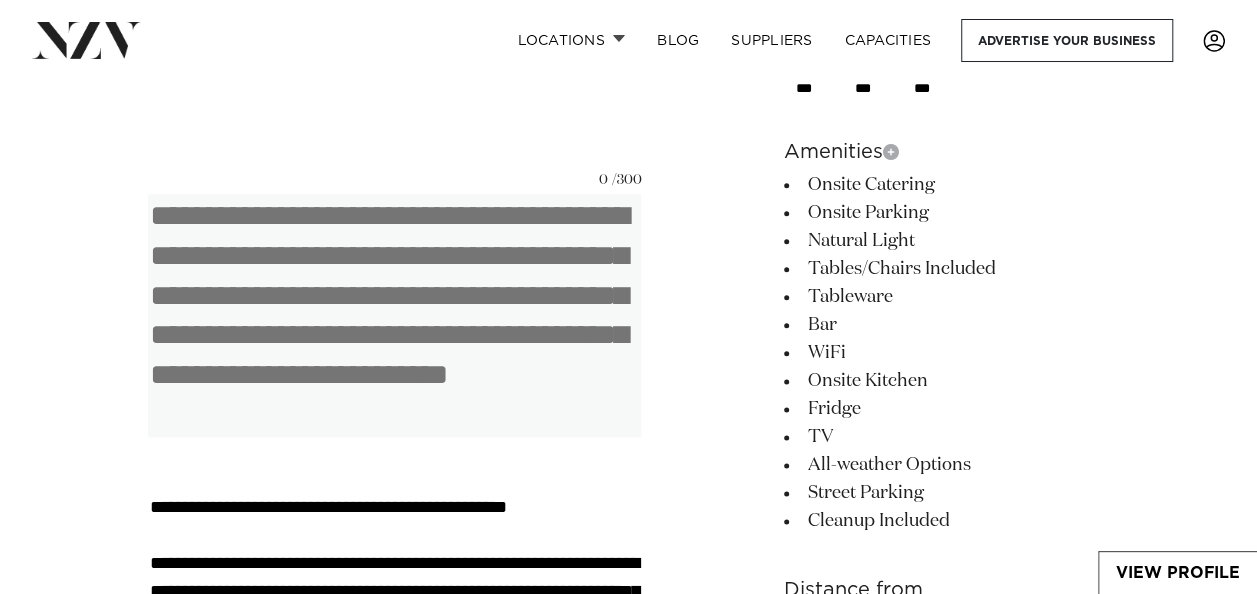 paste on "**********" 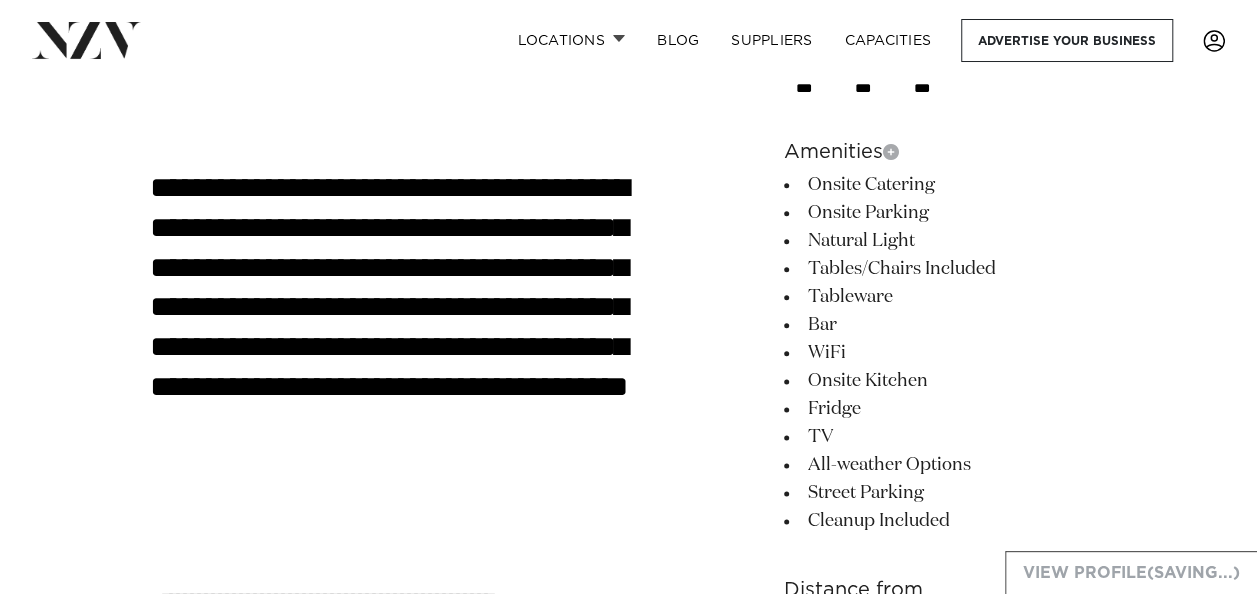 click on "**********" at bounding box center (628, 932) 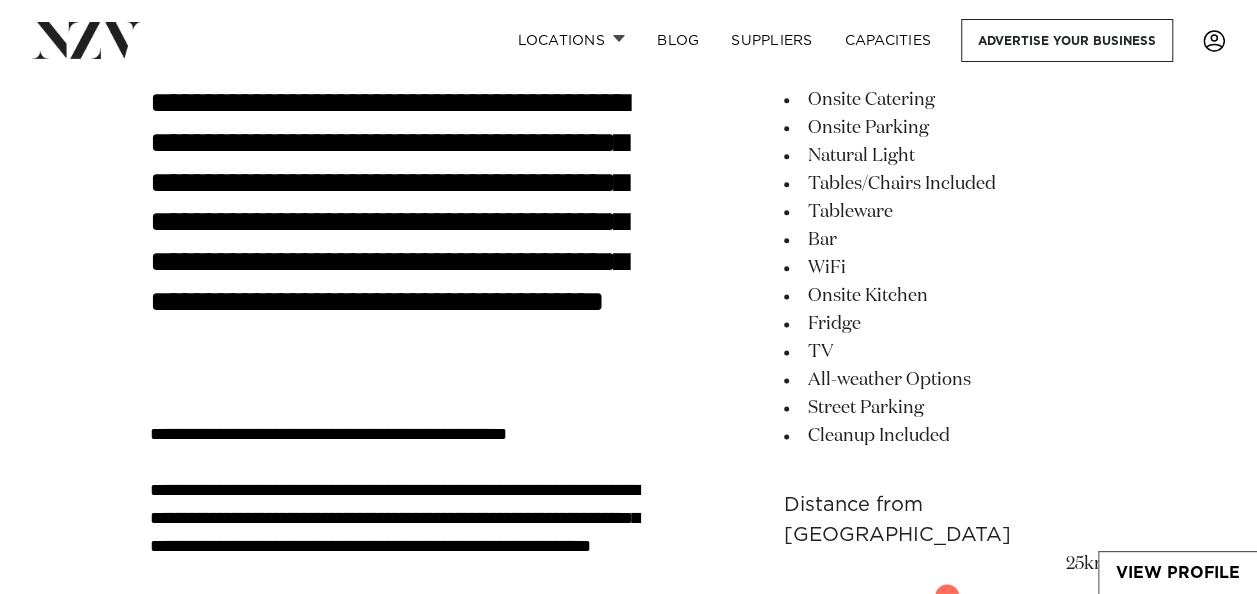 scroll, scrollTop: 1157, scrollLeft: 0, axis: vertical 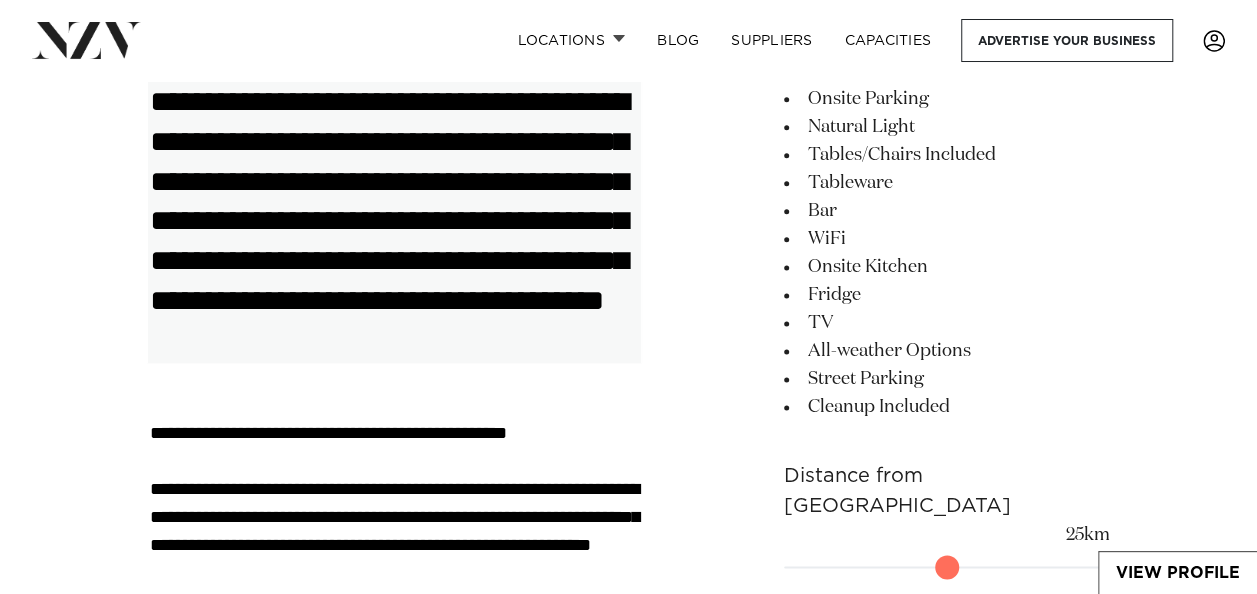 drag, startPoint x: 397, startPoint y: 274, endPoint x: 350, endPoint y: 274, distance: 47 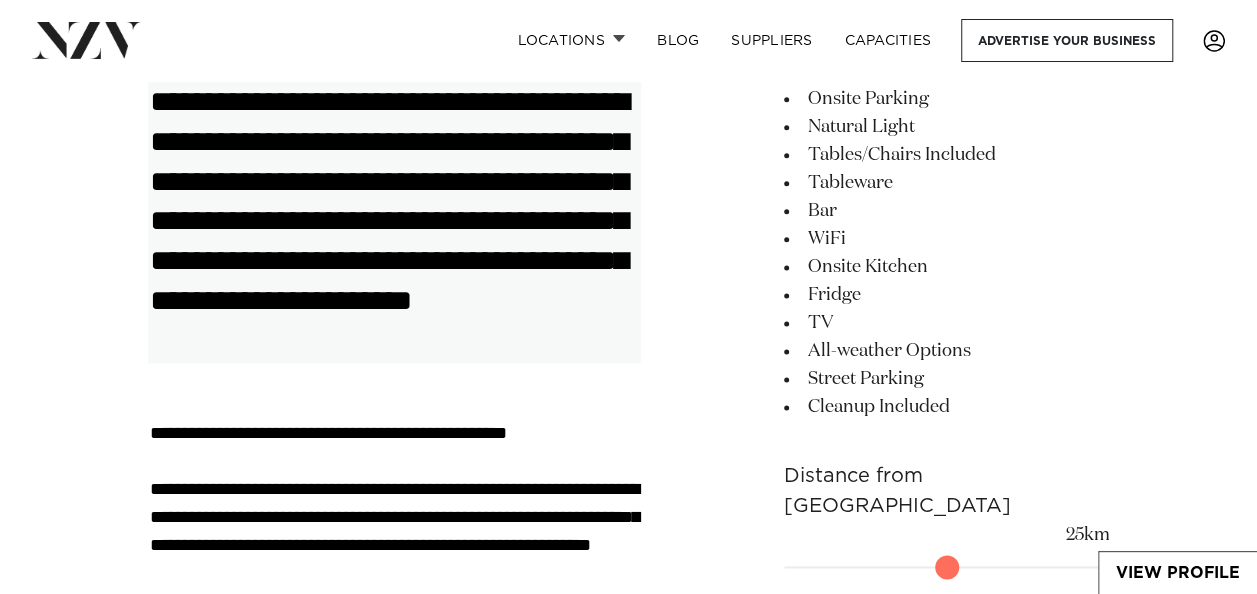 drag, startPoint x: 433, startPoint y: 263, endPoint x: 349, endPoint y: 254, distance: 84.48077 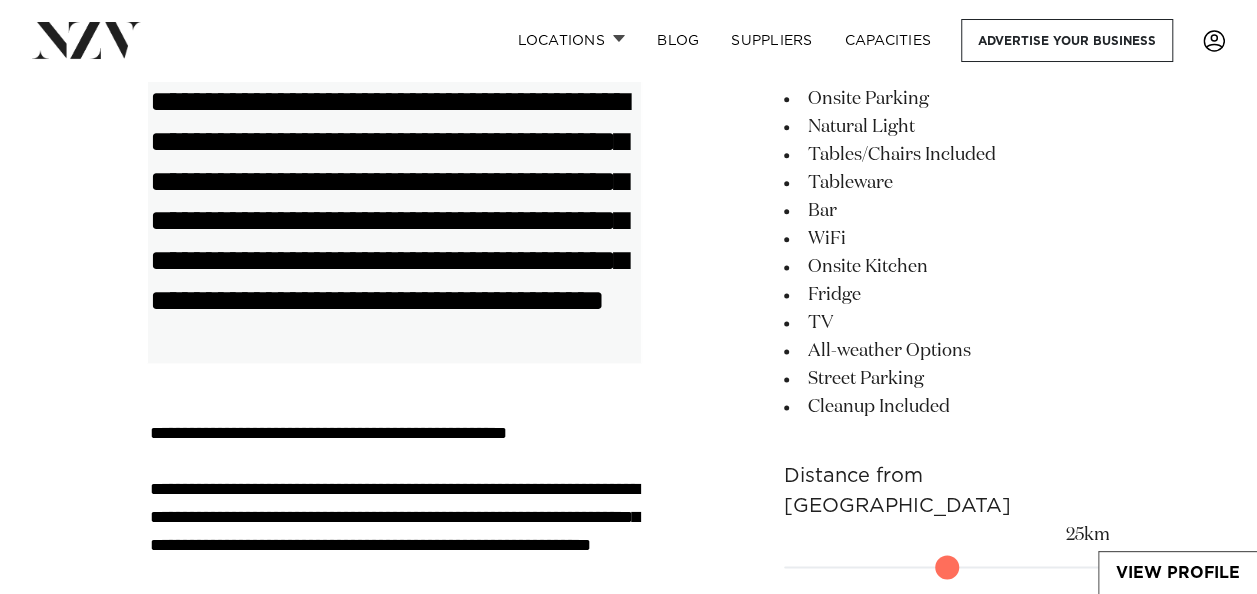 click on "**********" at bounding box center [394, 221] 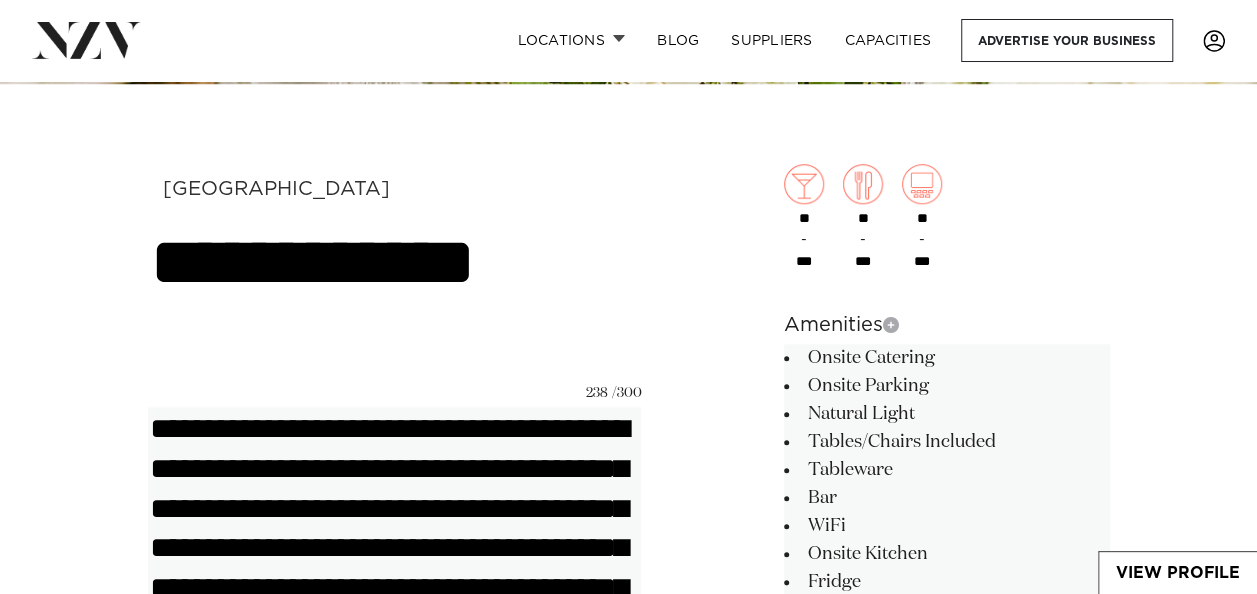 scroll, scrollTop: 886, scrollLeft: 0, axis: vertical 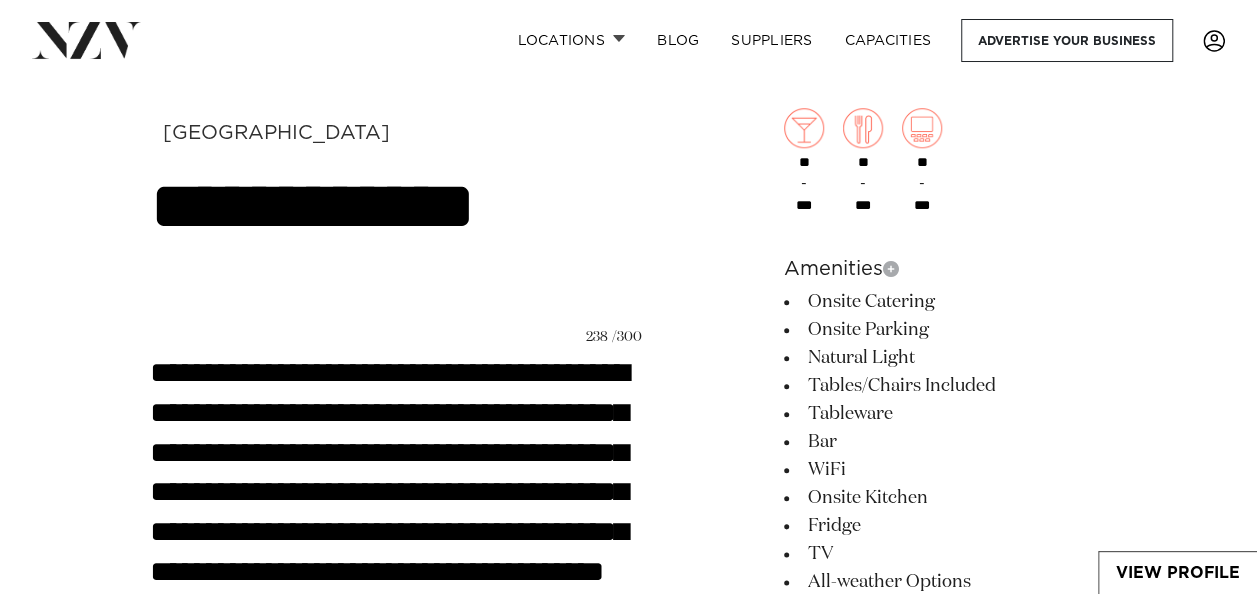click on "View Profile" at bounding box center [1177, 572] 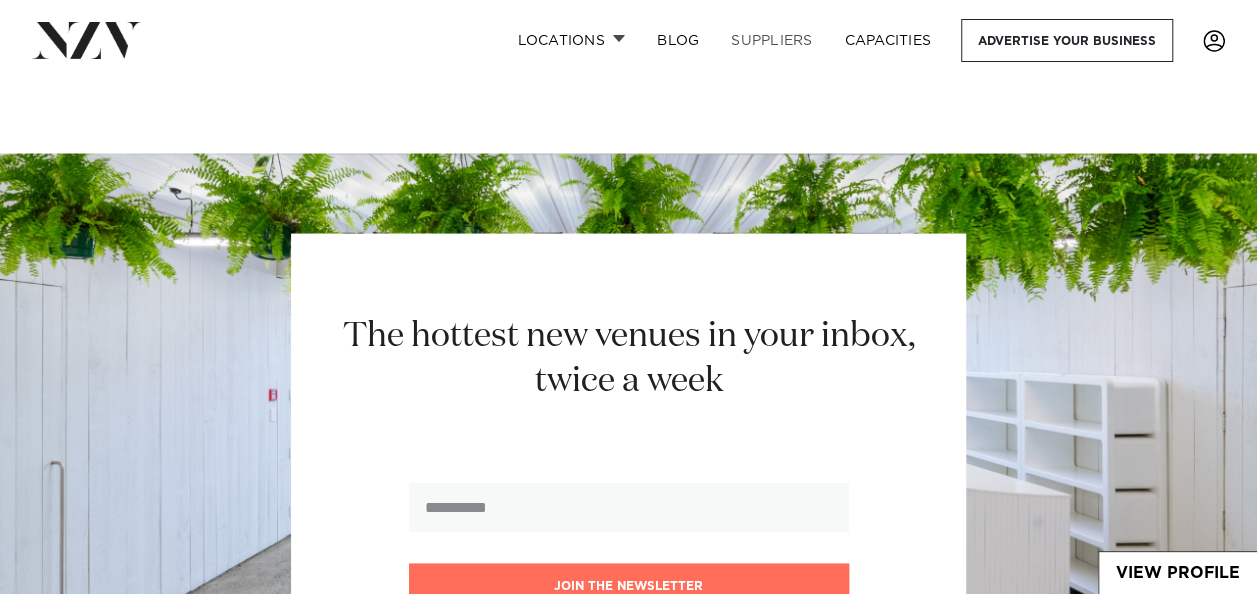 scroll, scrollTop: 5594, scrollLeft: 0, axis: vertical 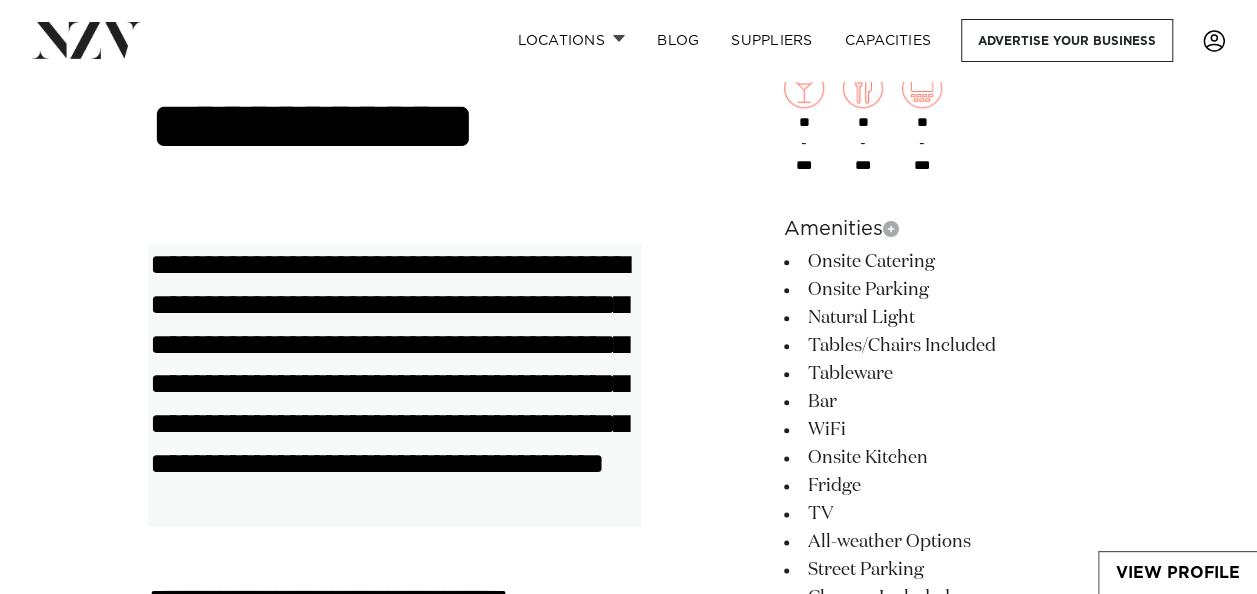 click on "**********" at bounding box center (394, 1009) 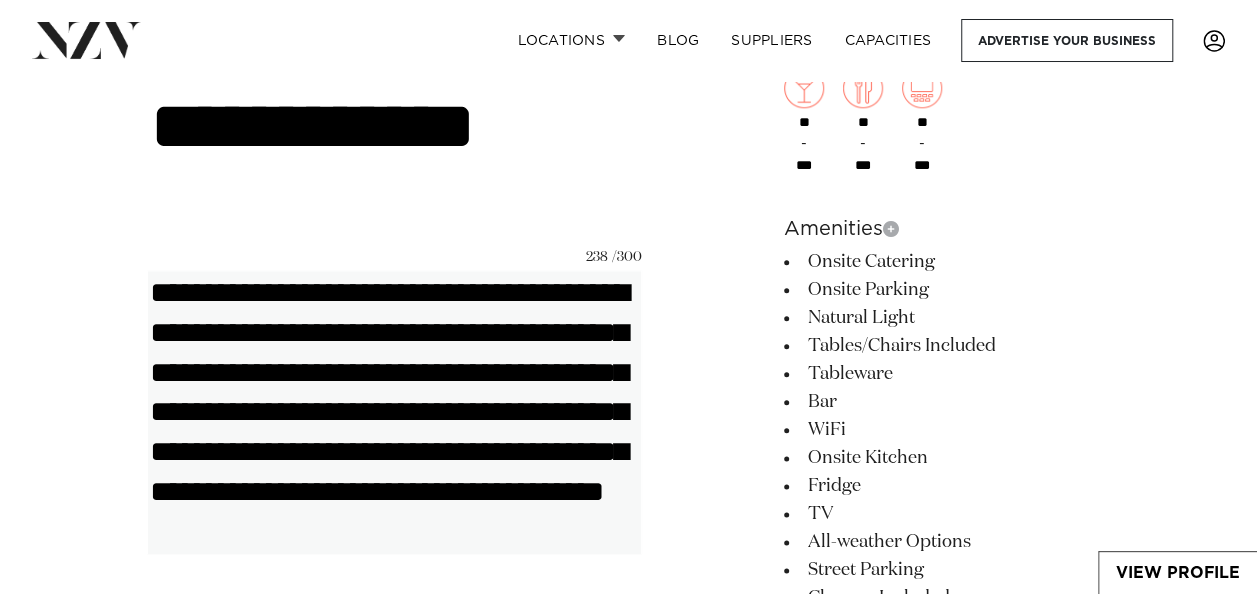 drag, startPoint x: 258, startPoint y: 292, endPoint x: 27, endPoint y: 297, distance: 231.05411 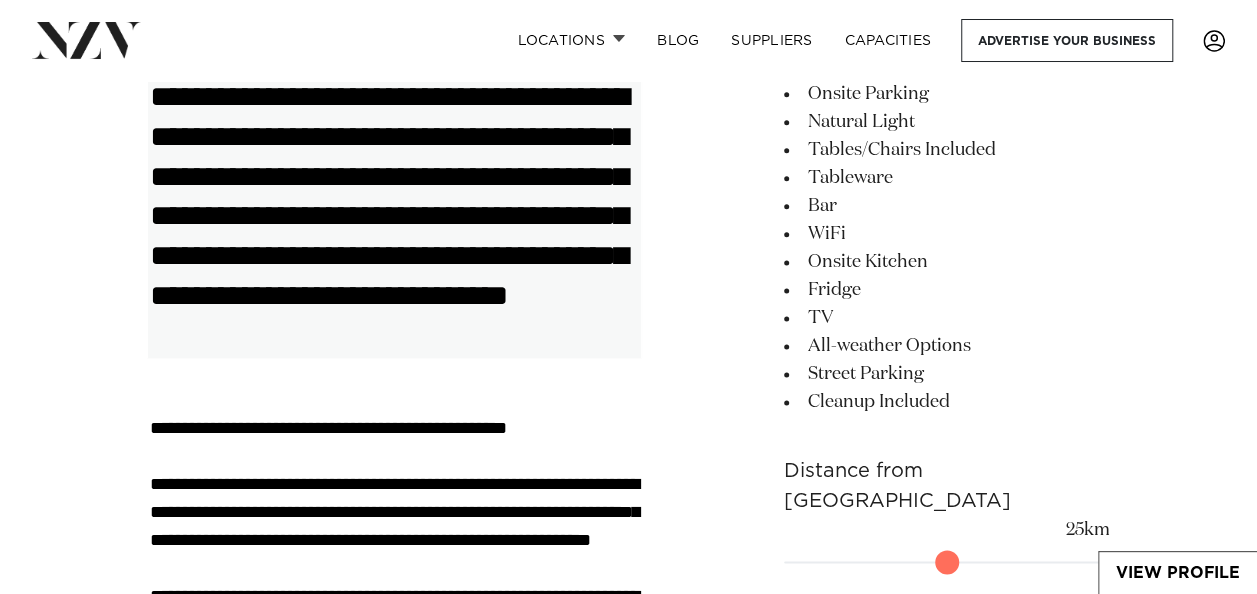 scroll, scrollTop: 1165, scrollLeft: 0, axis: vertical 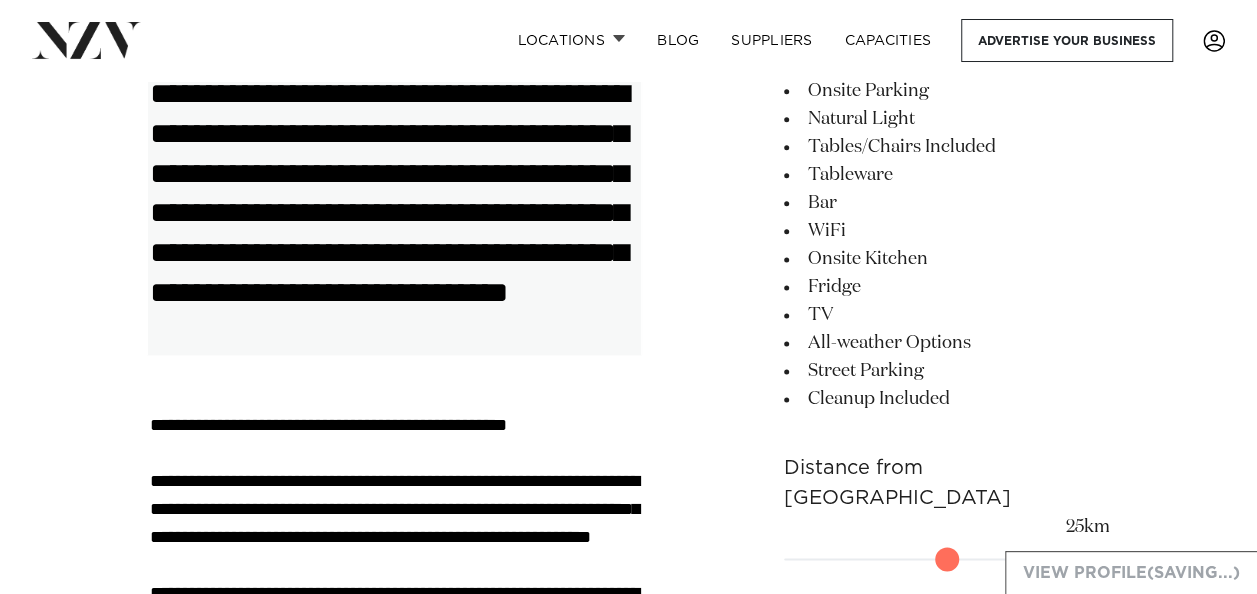 type on "**********" 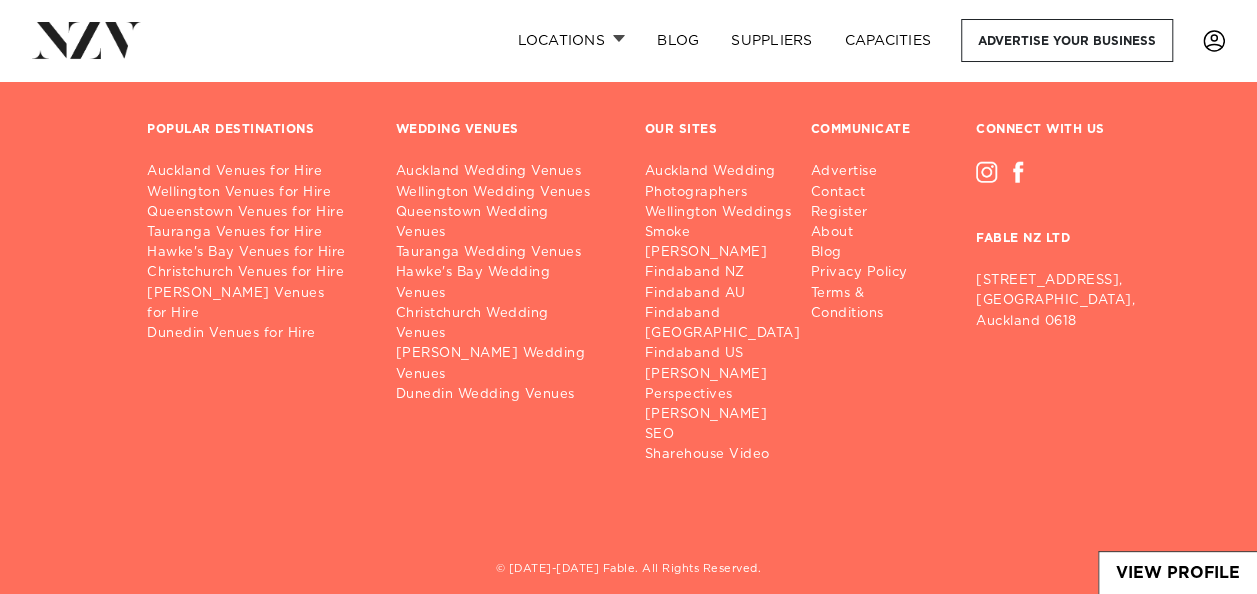 scroll, scrollTop: 6299, scrollLeft: 0, axis: vertical 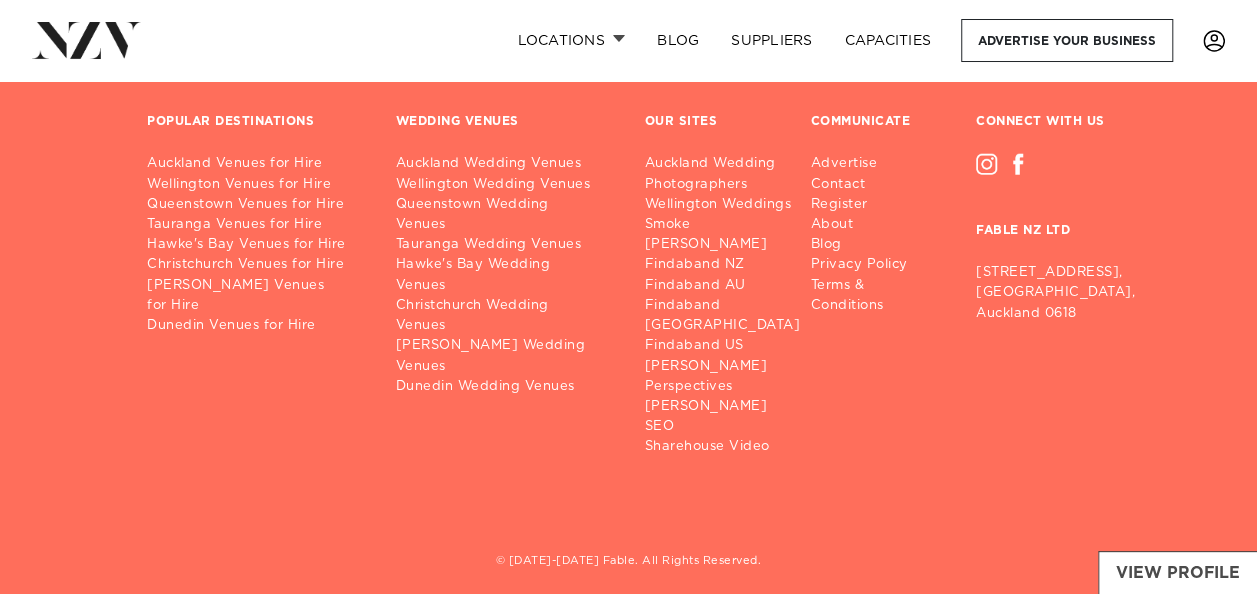 click on "View Profile" at bounding box center (1177, 572) 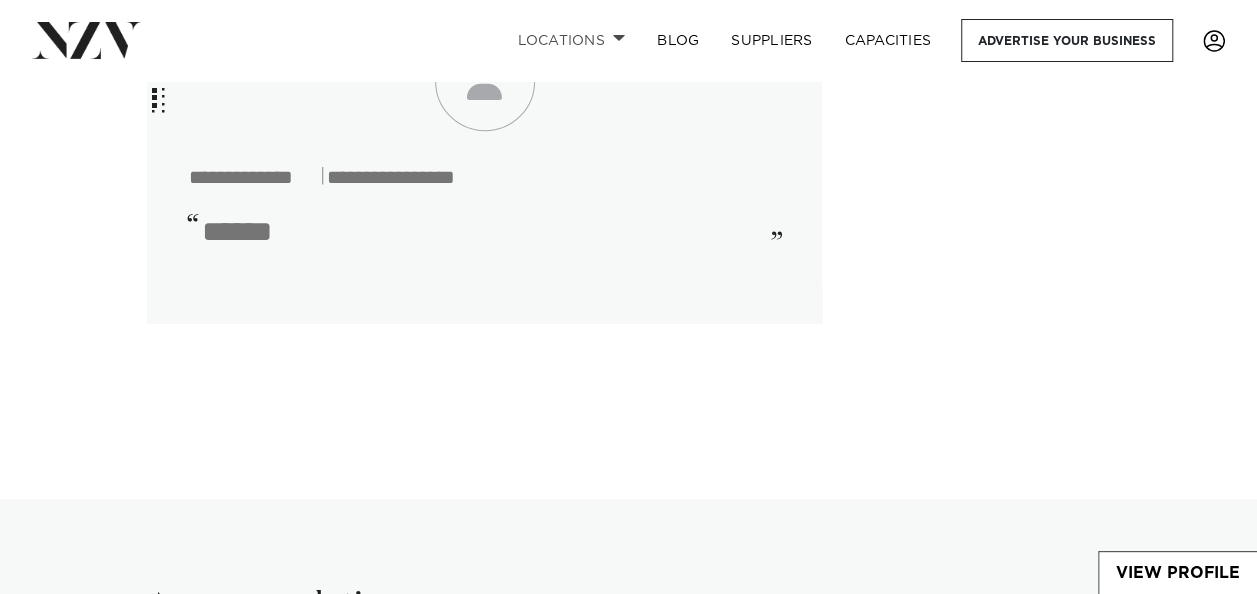 scroll, scrollTop: 4172, scrollLeft: 0, axis: vertical 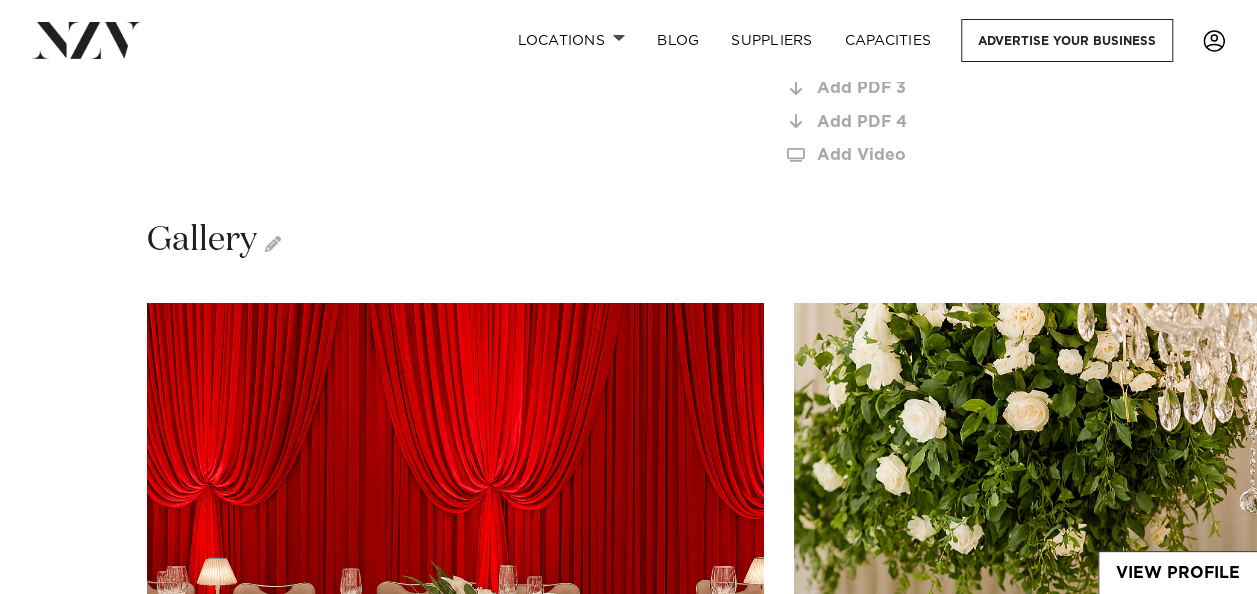 drag, startPoint x: 837, startPoint y: 308, endPoint x: 1142, endPoint y: 645, distance: 454.52612 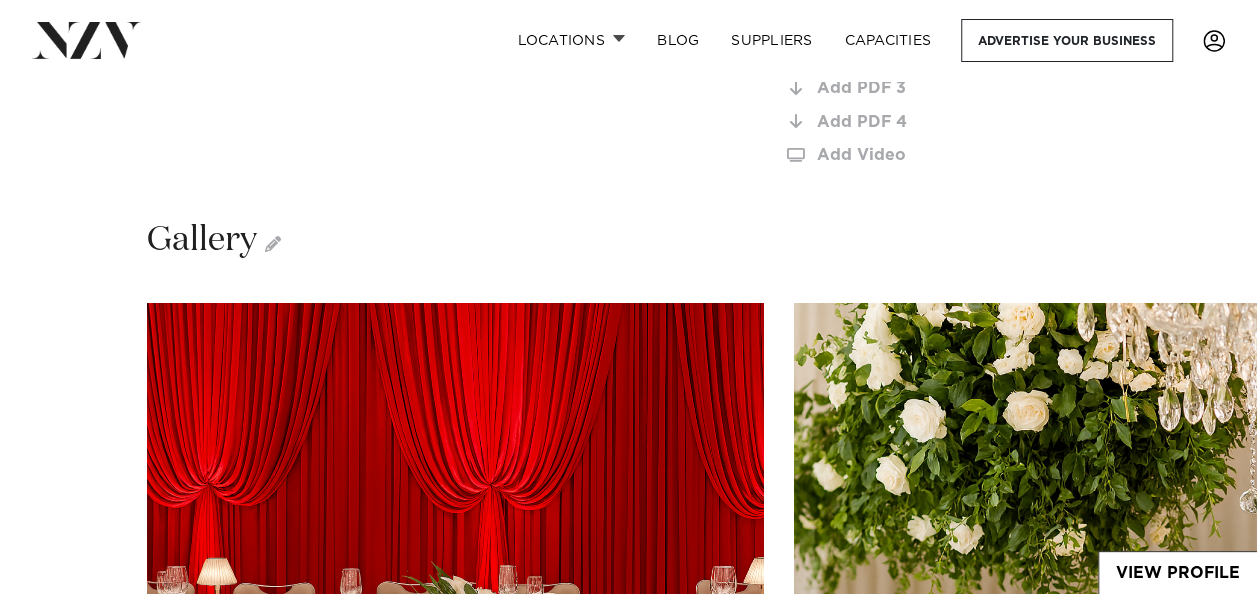 click on "Gallery" at bounding box center [628, 535] 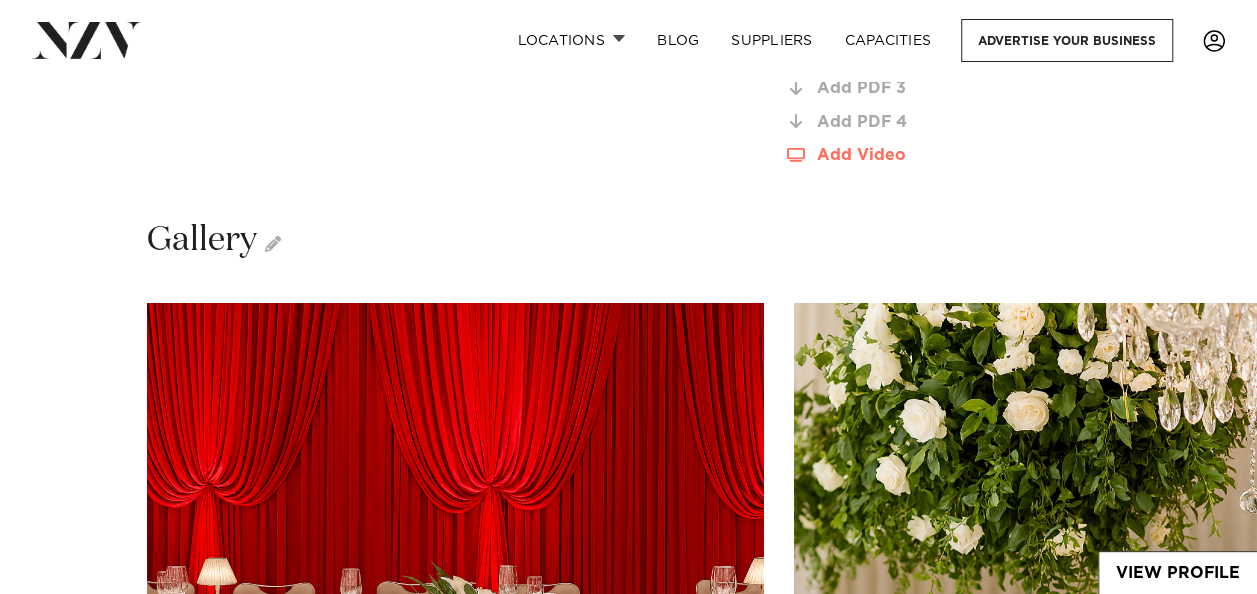 click on "Add Video" at bounding box center (947, 155) 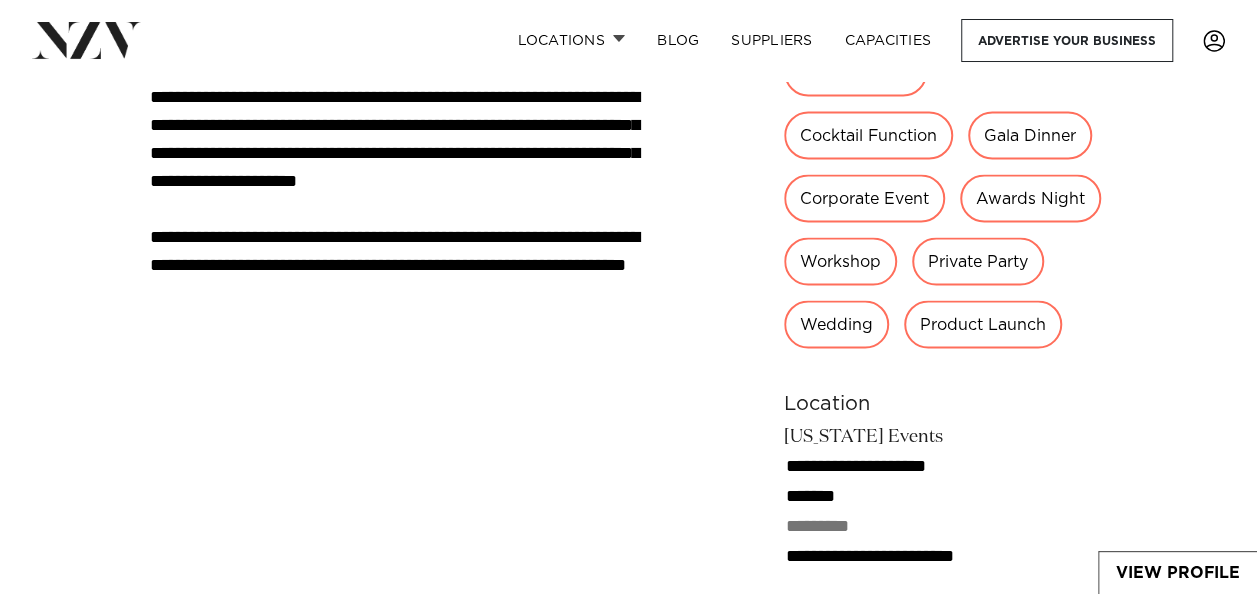click on "Private Dining
Cocktail Function
Gala Dinner
Corporate Event
Awards Night
Workshop
Private Party
Wedding
Product Launch" at bounding box center [947, 199] 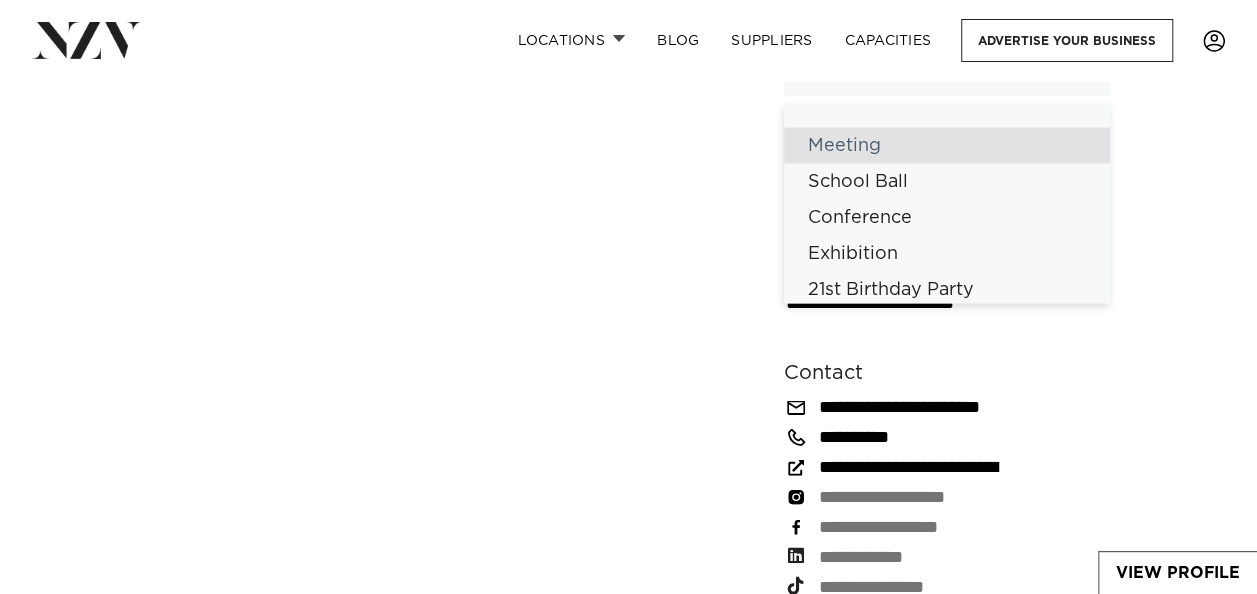 scroll, scrollTop: 2192, scrollLeft: 0, axis: vertical 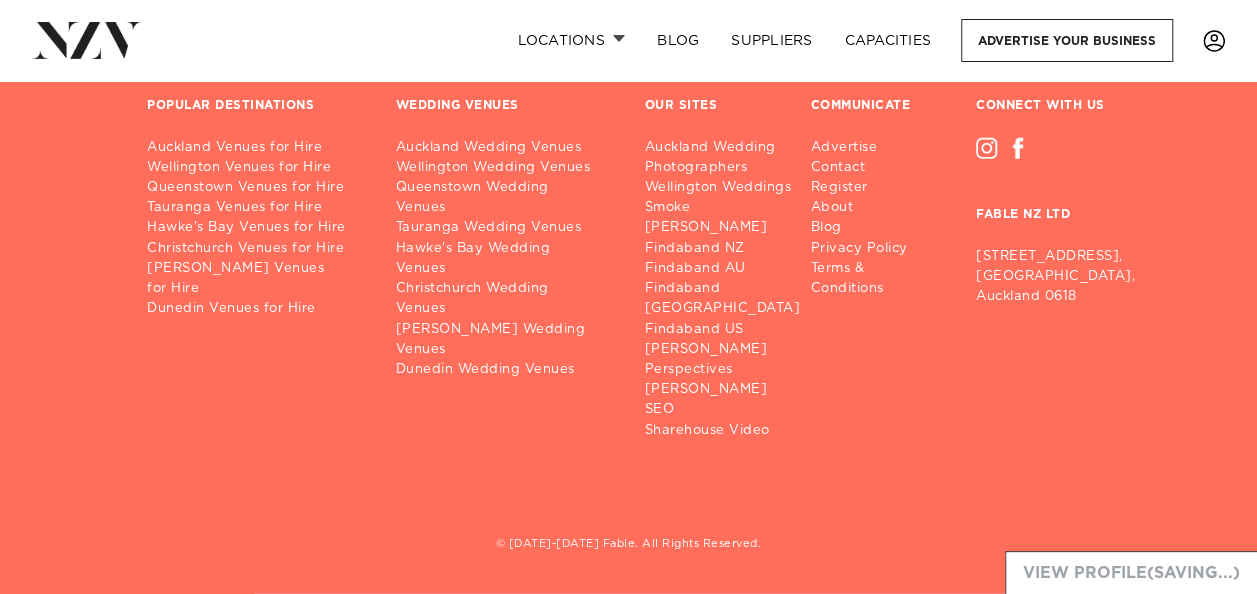 click on "View Profile  (Saving...)" at bounding box center [1131, 572] 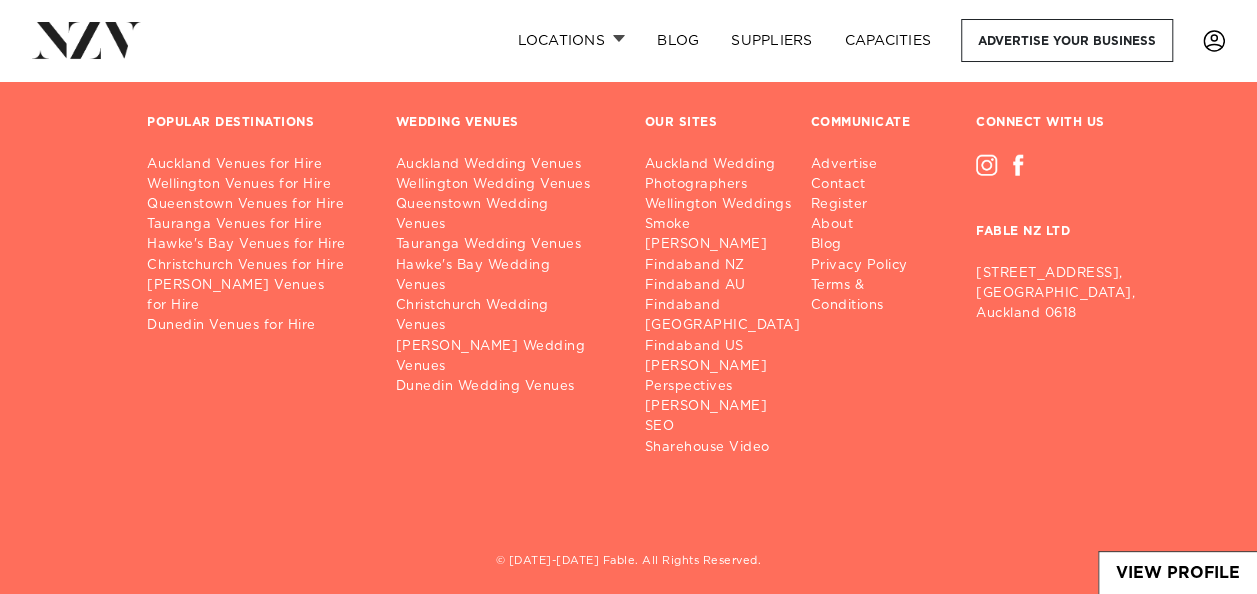 click on "POPULAR DESTINATIONS
Auckland Venues for Hire
Wellington Venues for Hire
Queenstown Venues for Hire
Tauranga Venues for Hire
Hawke's Bay Venues for Hire
Christchurch Venues for Hire
Hamilton Venues for Hire
Dunedin Venues for Hire
WEDDING VENUES" at bounding box center [628, 310] 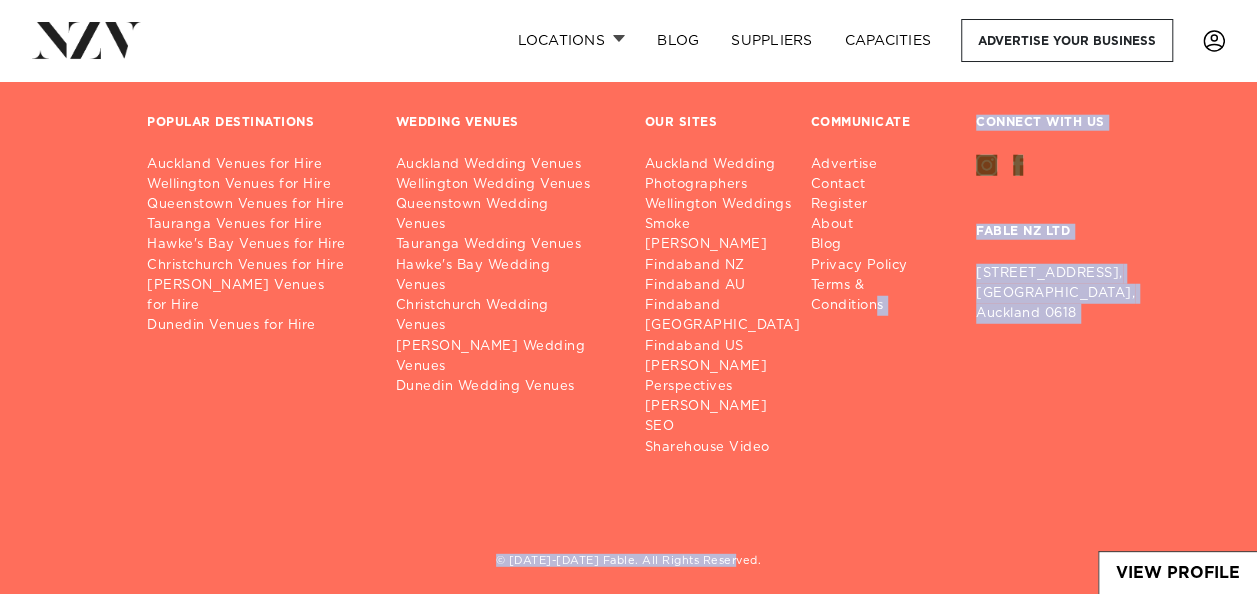 click on "Locations
Auckland
Wellington
Christchurch
Queenstown
Hamilton
Northland
Bay of Islands
Whangarei
Waiheke Island
Waikato
Bay of Plenty
Tauranga
Rotorua
Taupo
Hawke's Bay
New Plymouth
Manawatū-Whanganui
Palmerston North
Nelson-Tasman" at bounding box center (628, -2845) 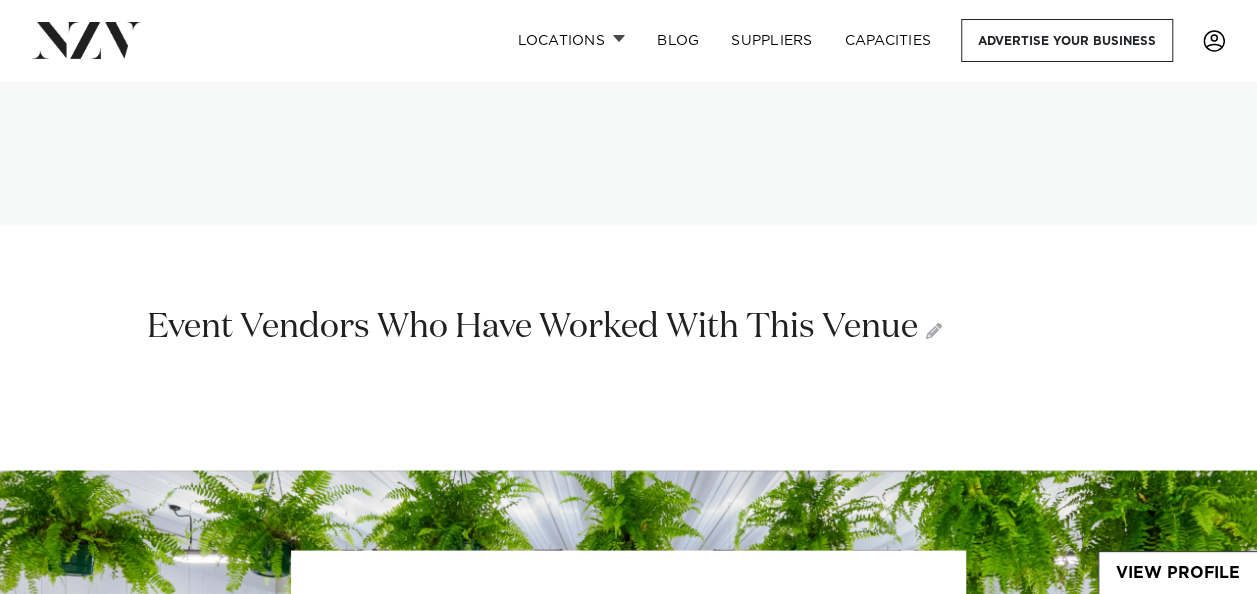scroll, scrollTop: 5253, scrollLeft: 0, axis: vertical 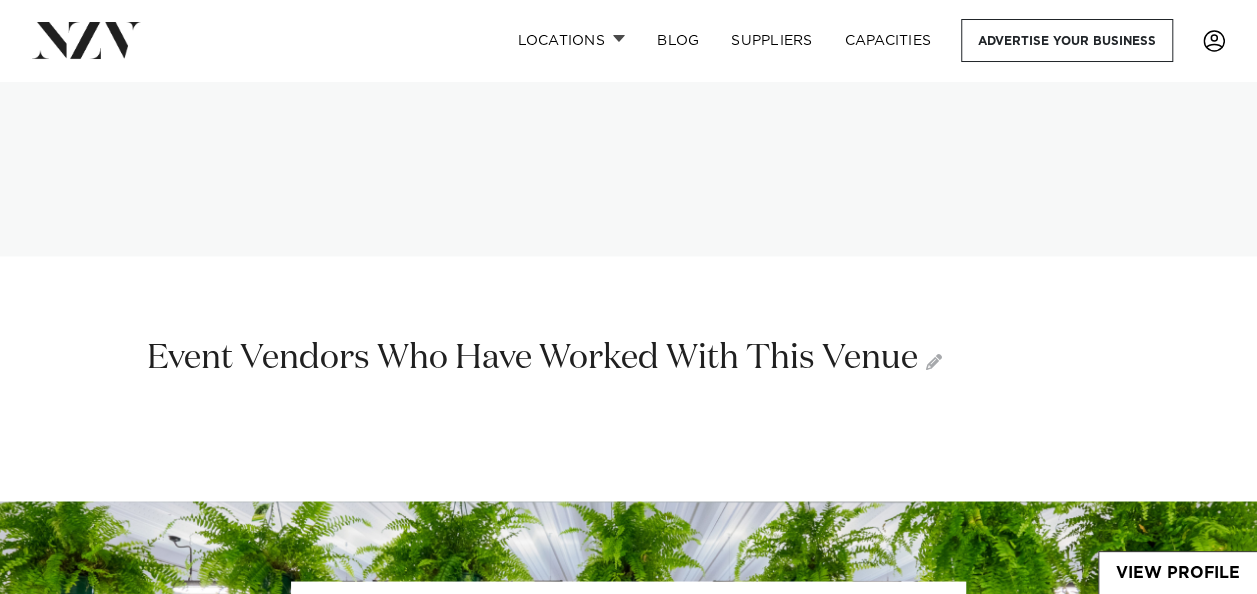 click on "**********" at bounding box center [628, -2254] 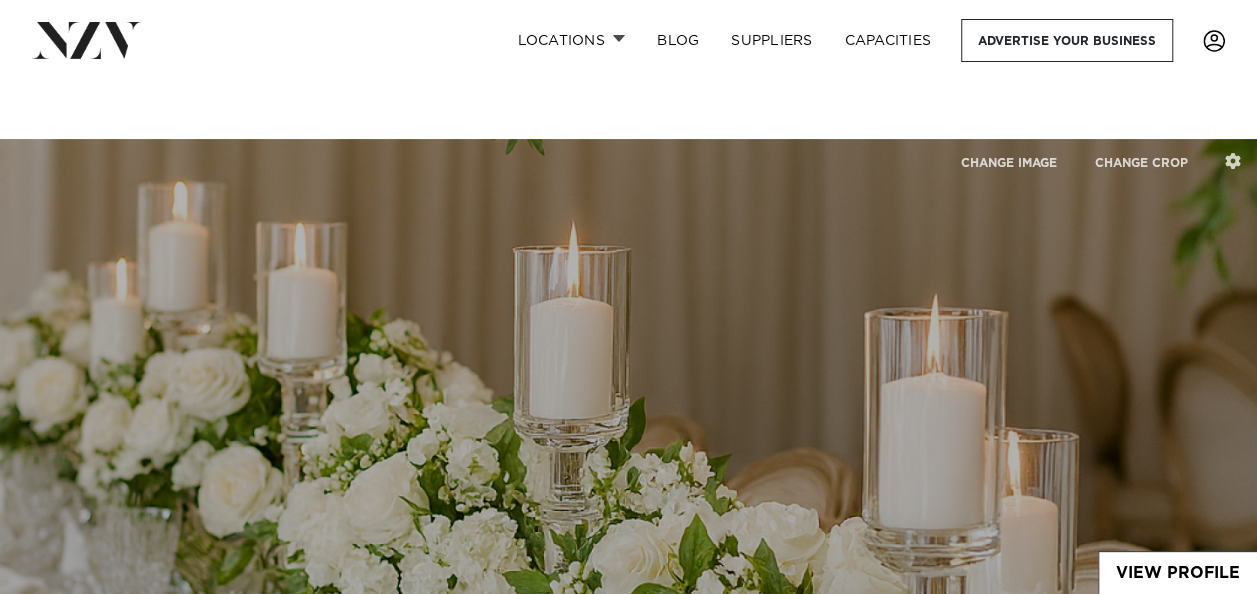 scroll, scrollTop: 185, scrollLeft: 0, axis: vertical 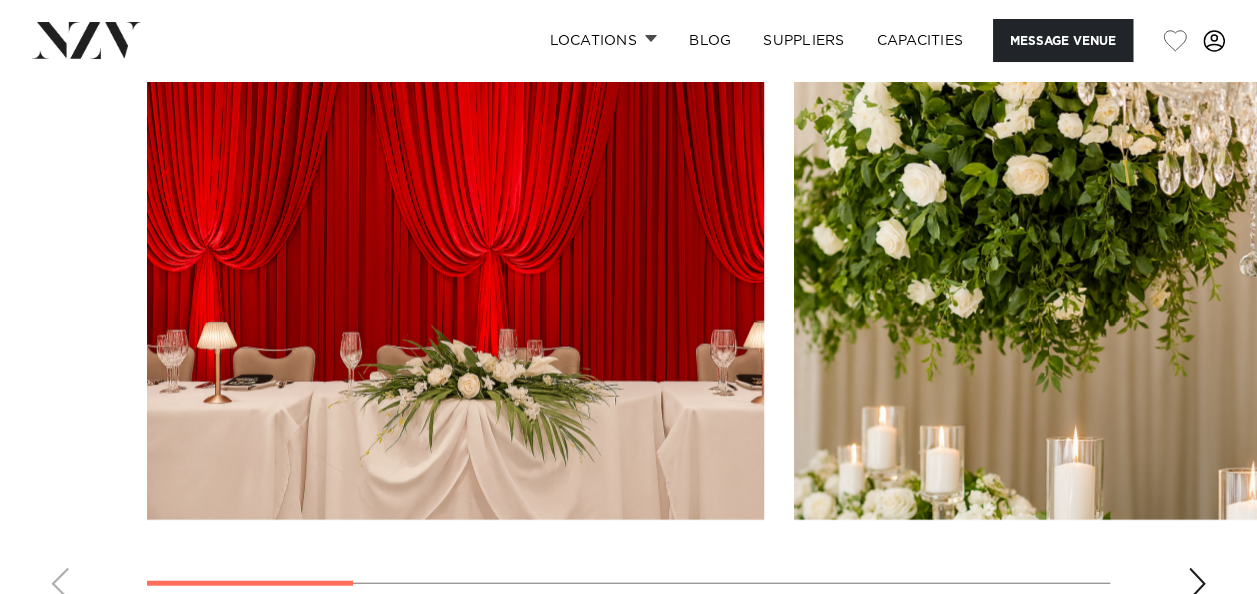 click at bounding box center [1197, 584] 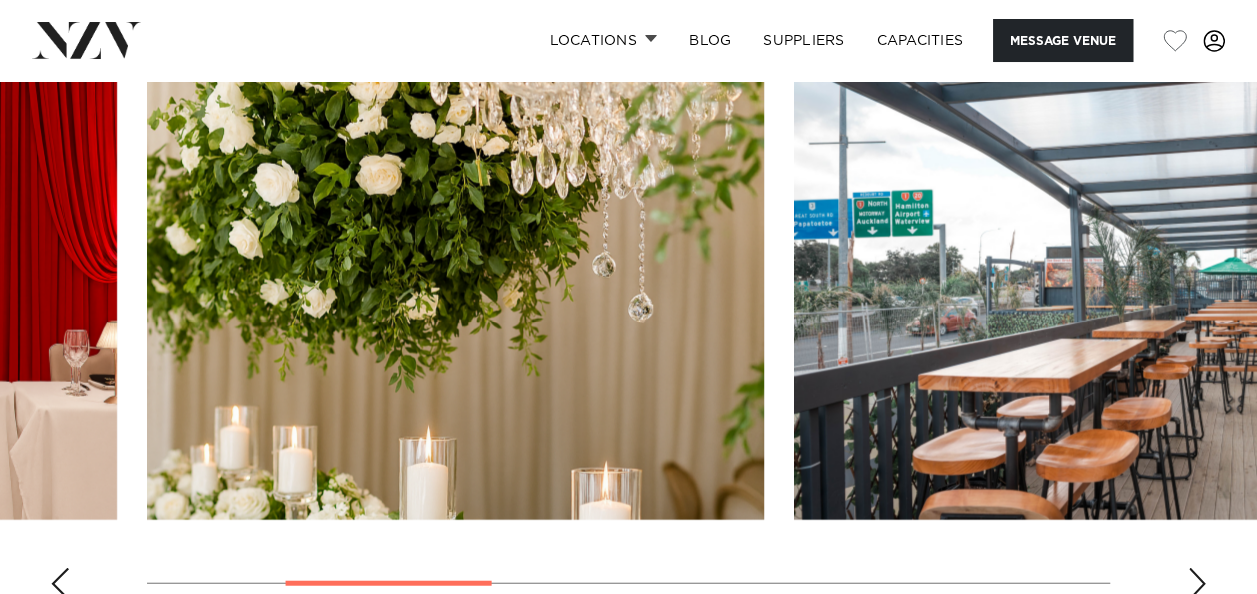 click at bounding box center (1197, 584) 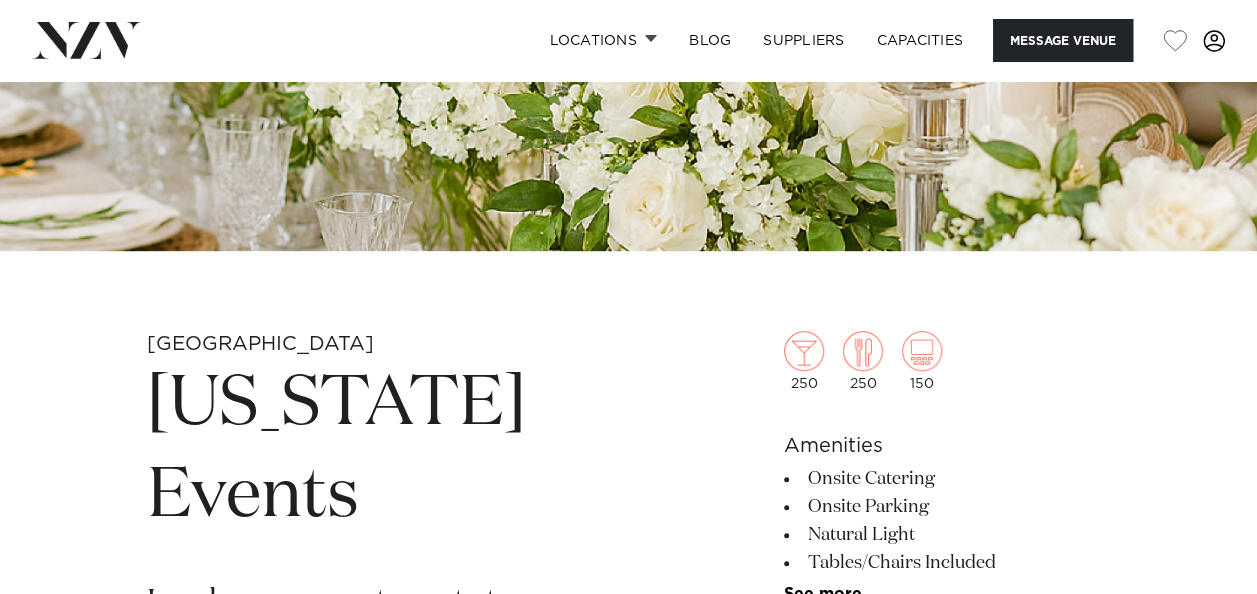 scroll, scrollTop: 550, scrollLeft: 0, axis: vertical 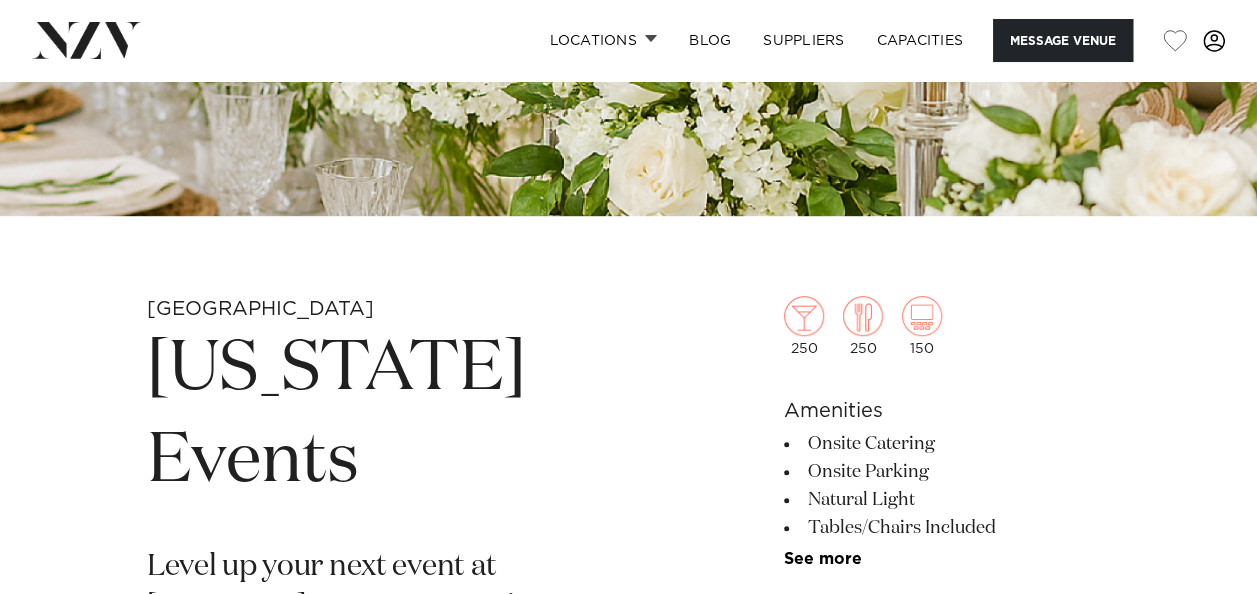 click on "Auckland
Texas Events
Level up your next event at Texas Events, a premium venue in the heart of Manukau City, known for serving authentic Texas-style barbecue." at bounding box center (394, 922) 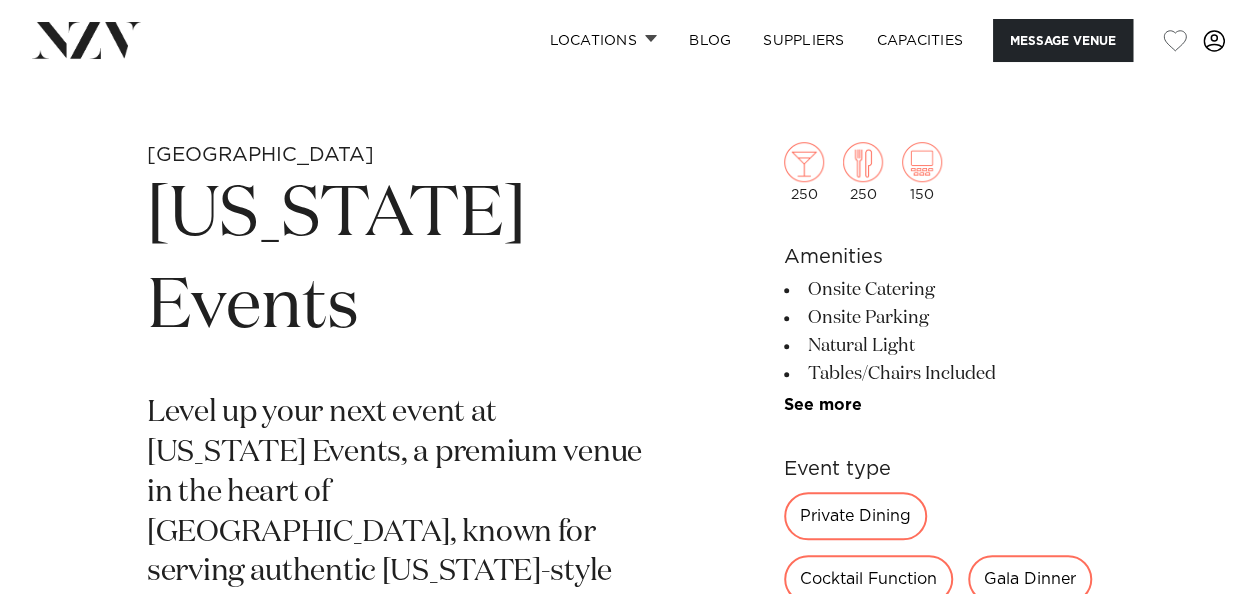 scroll, scrollTop: 712, scrollLeft: 0, axis: vertical 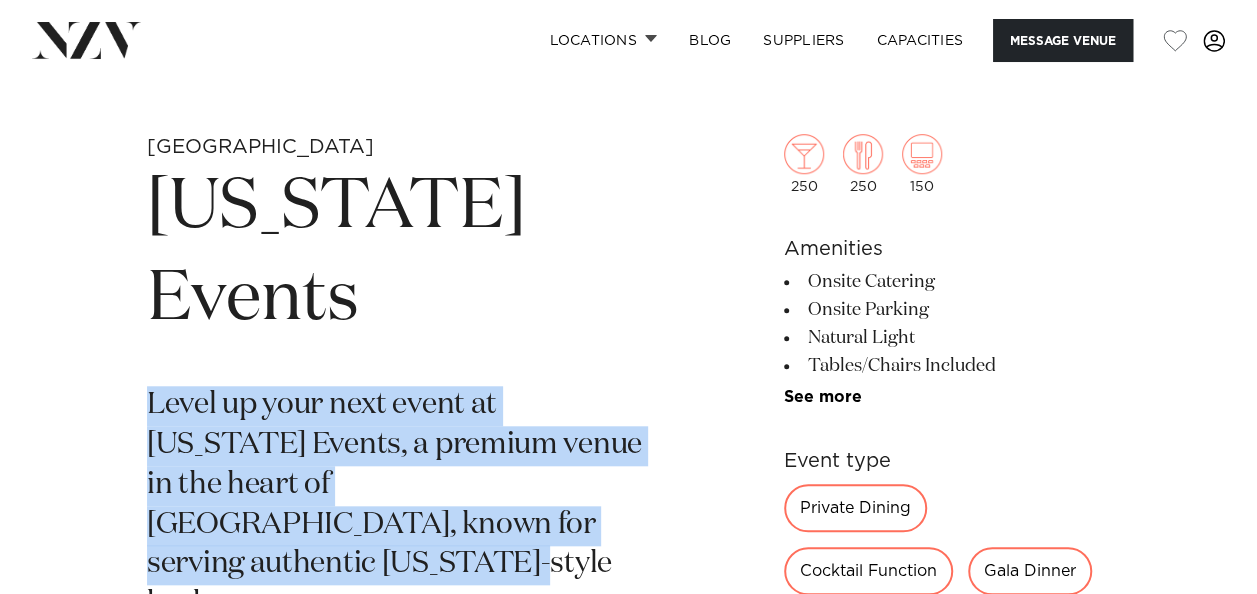 drag, startPoint x: 567, startPoint y: 438, endPoint x: 144, endPoint y: 280, distance: 451.54514 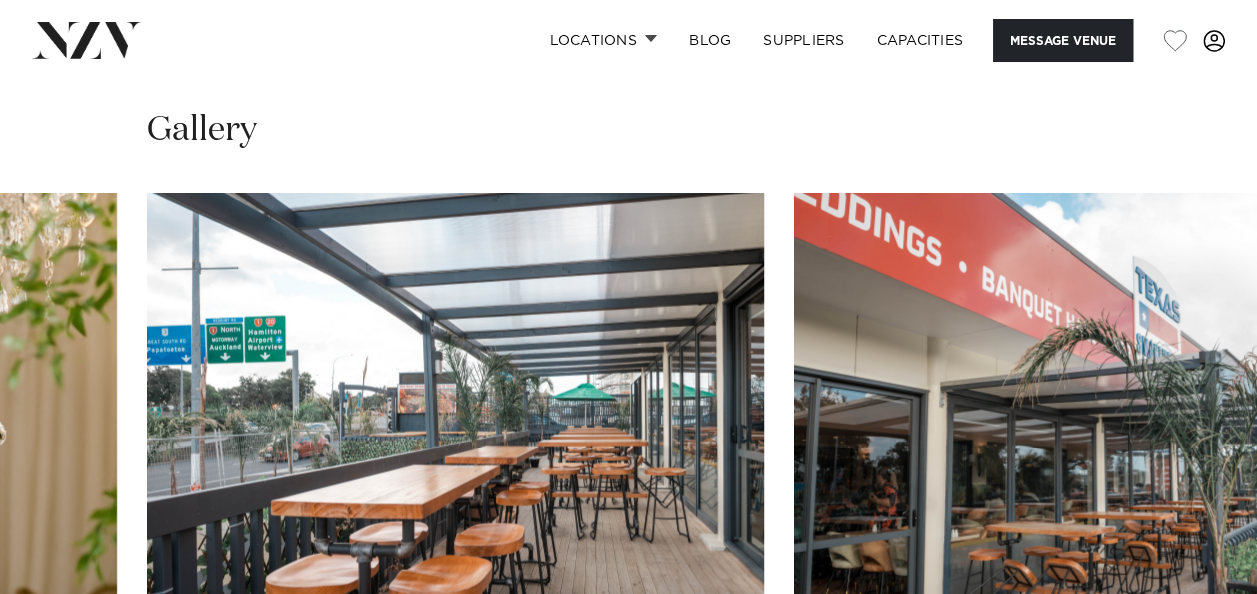 scroll, scrollTop: 2003, scrollLeft: 0, axis: vertical 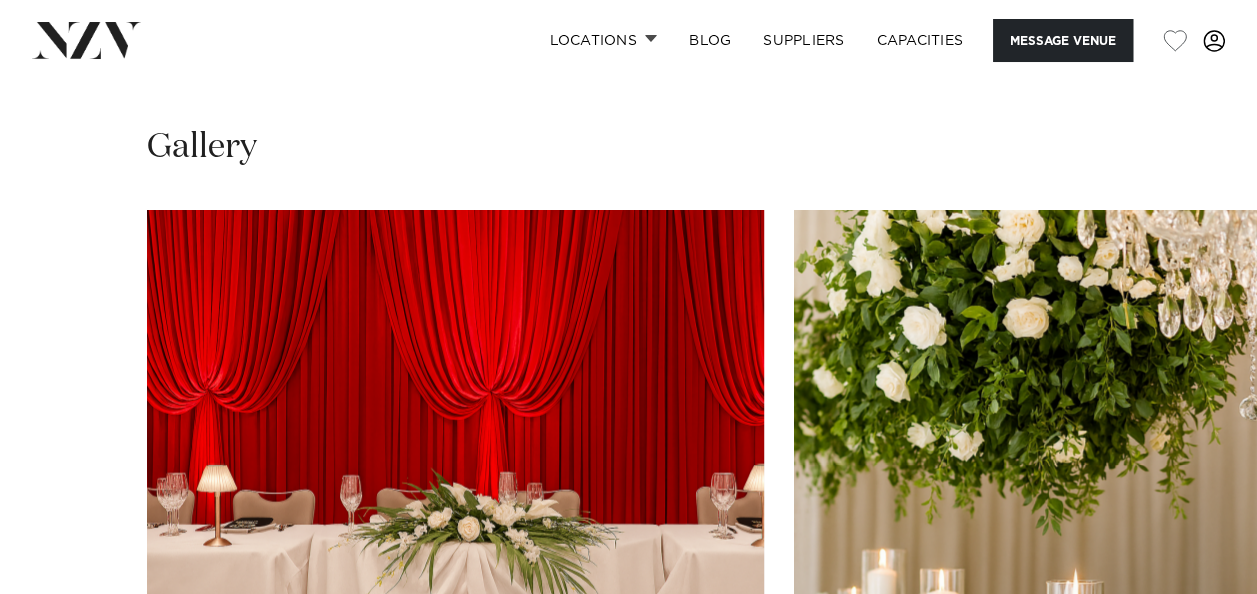 click at bounding box center [628, 484] 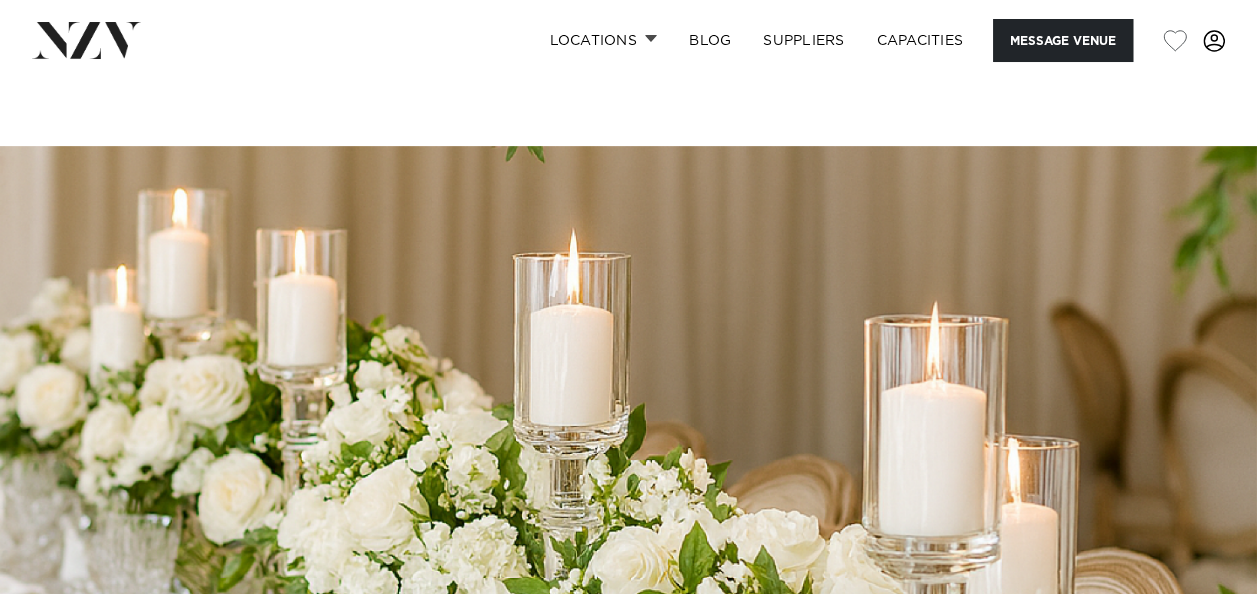 scroll, scrollTop: 0, scrollLeft: 0, axis: both 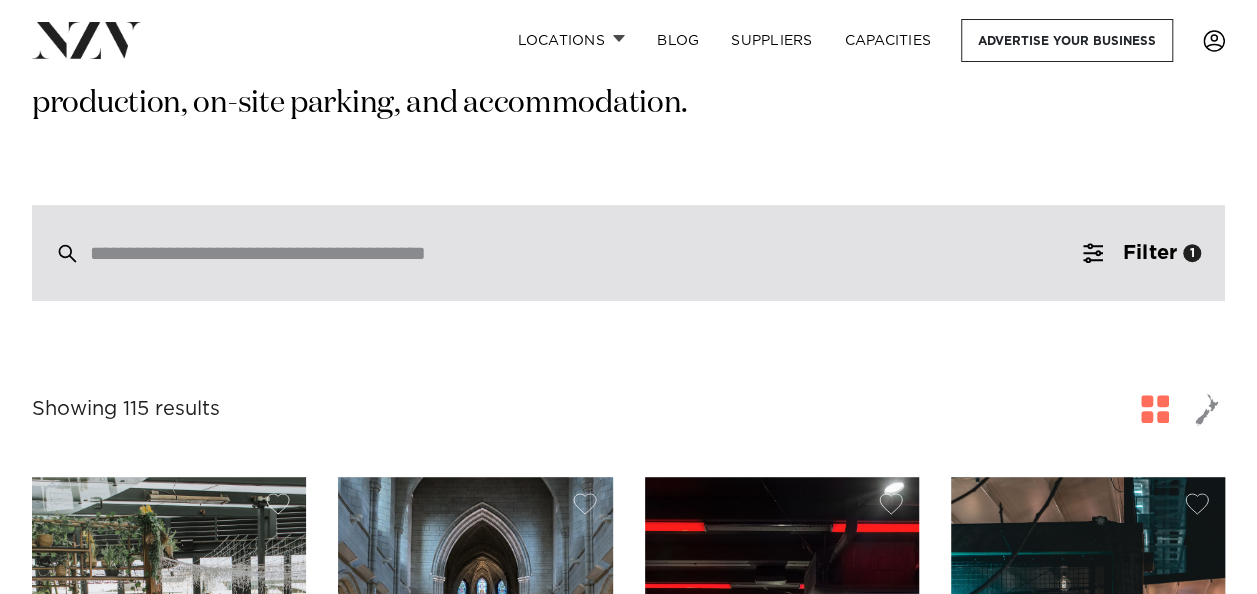 click at bounding box center (628, 253) 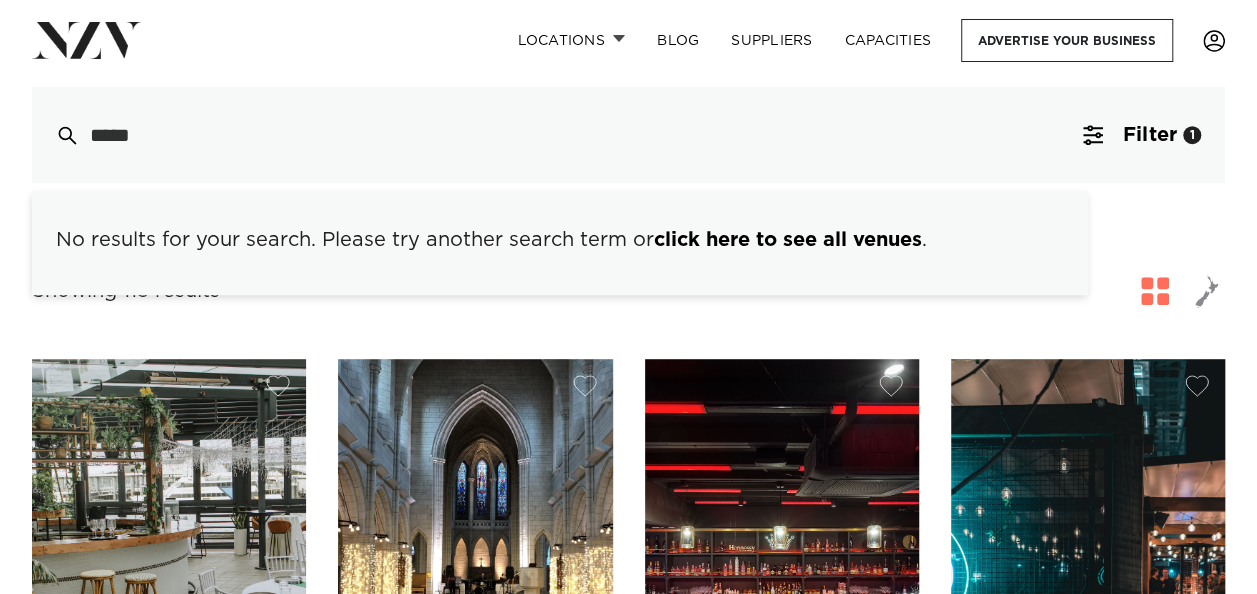 scroll, scrollTop: 560, scrollLeft: 0, axis: vertical 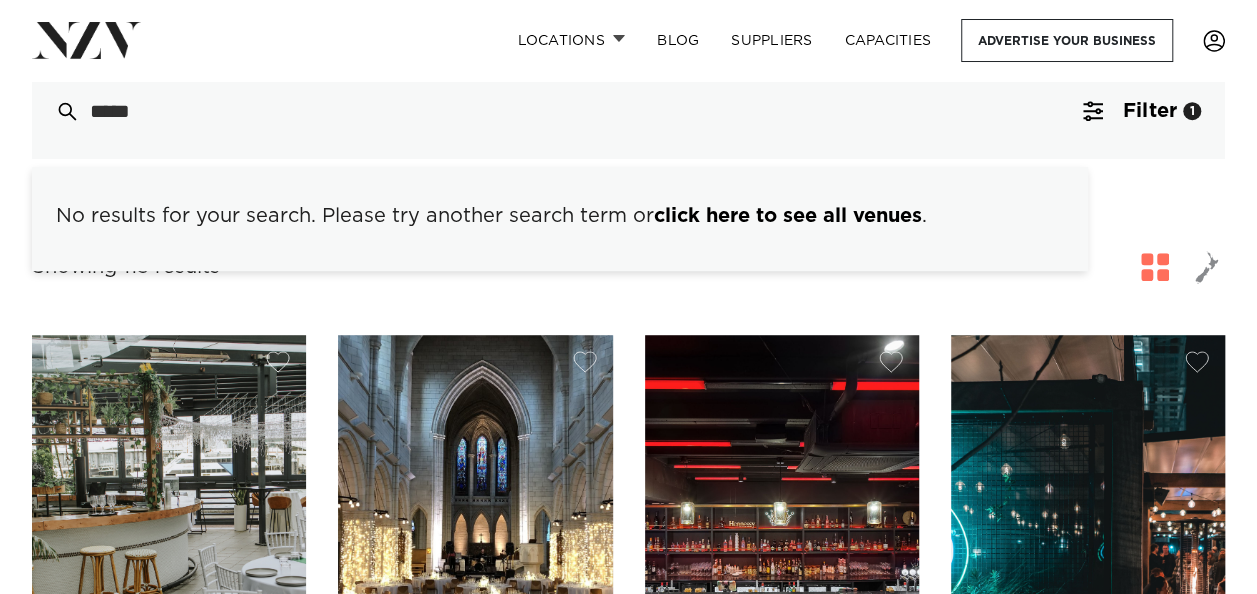 type on "*****" 